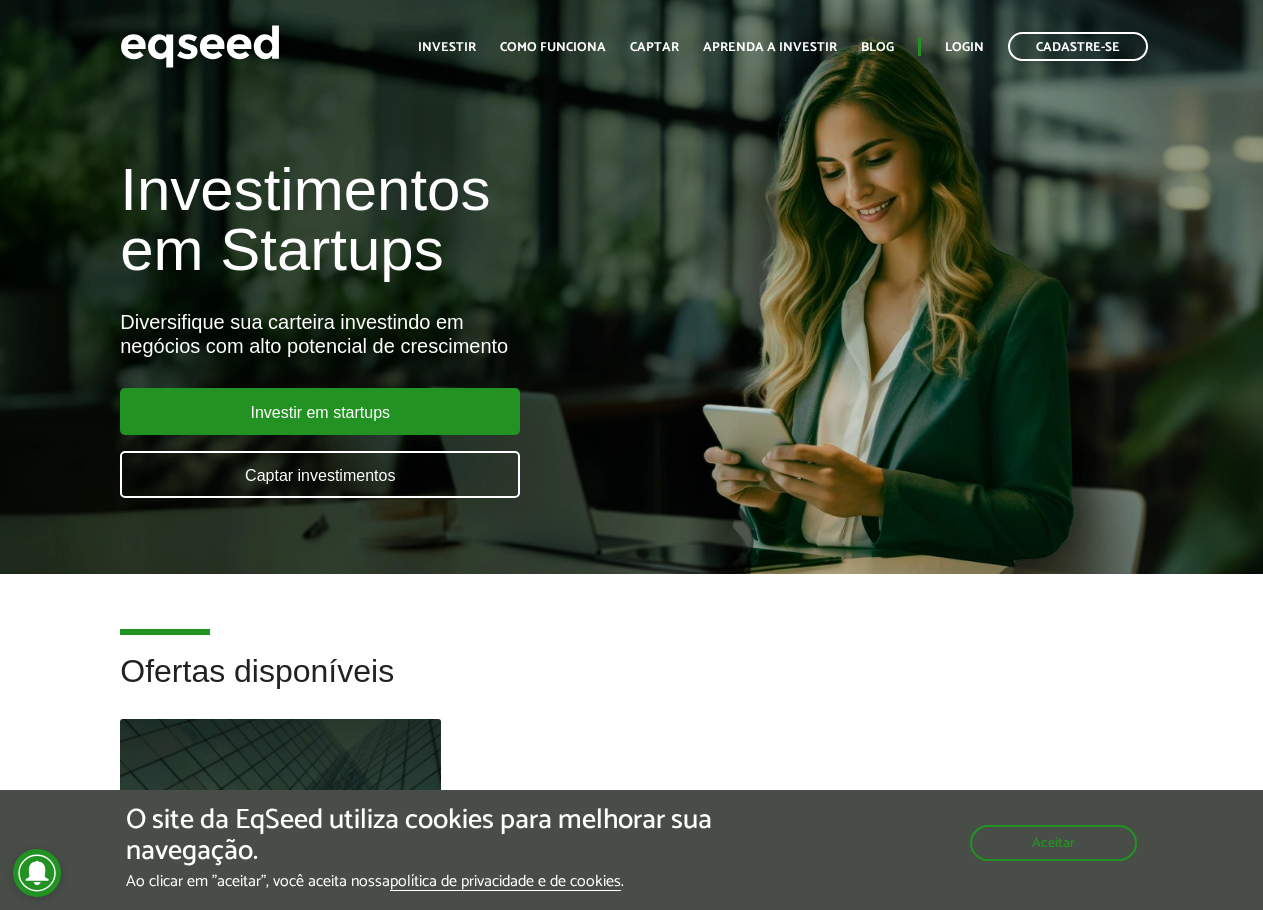 scroll, scrollTop: 0, scrollLeft: 0, axis: both 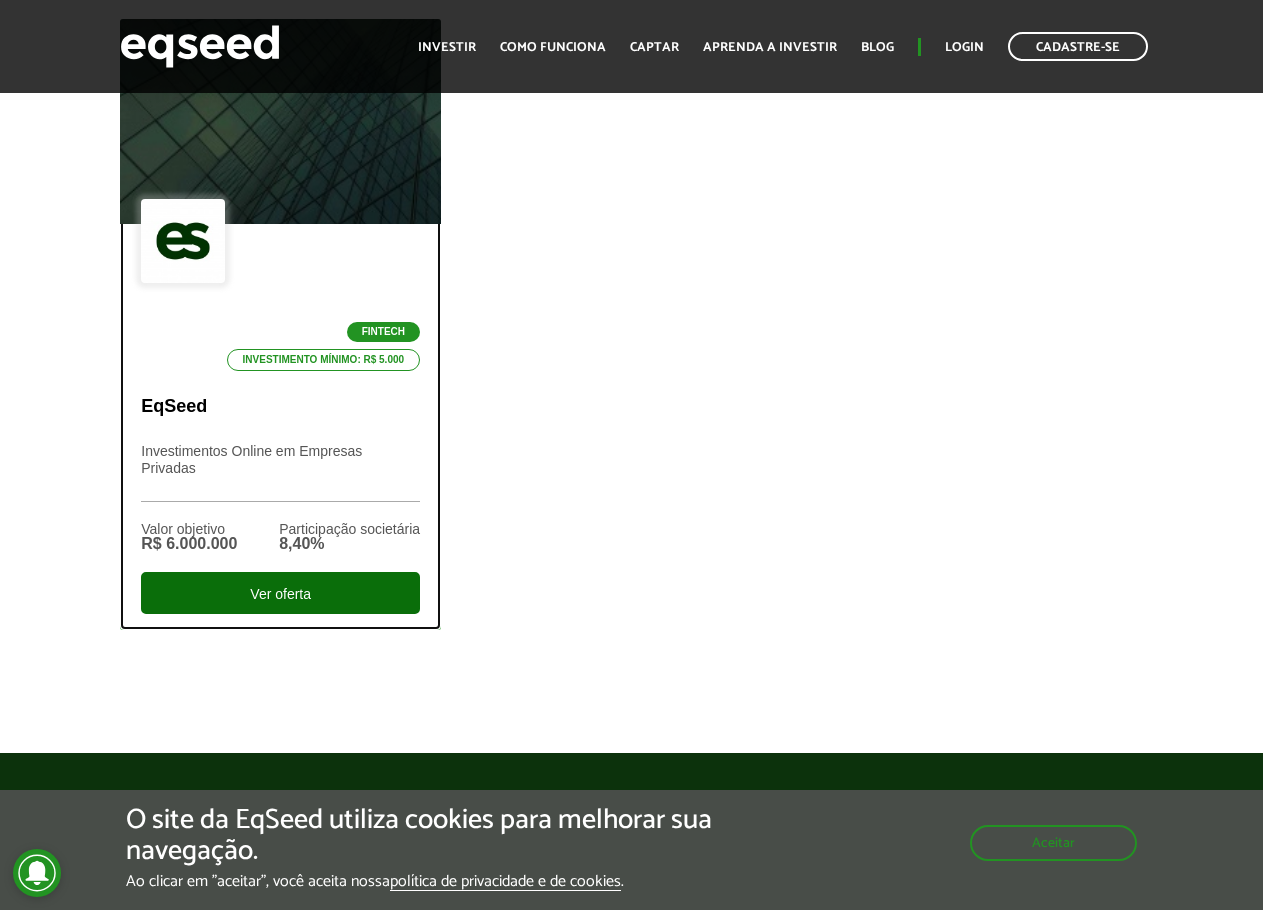 click on "Ver oferta" at bounding box center (280, 593) 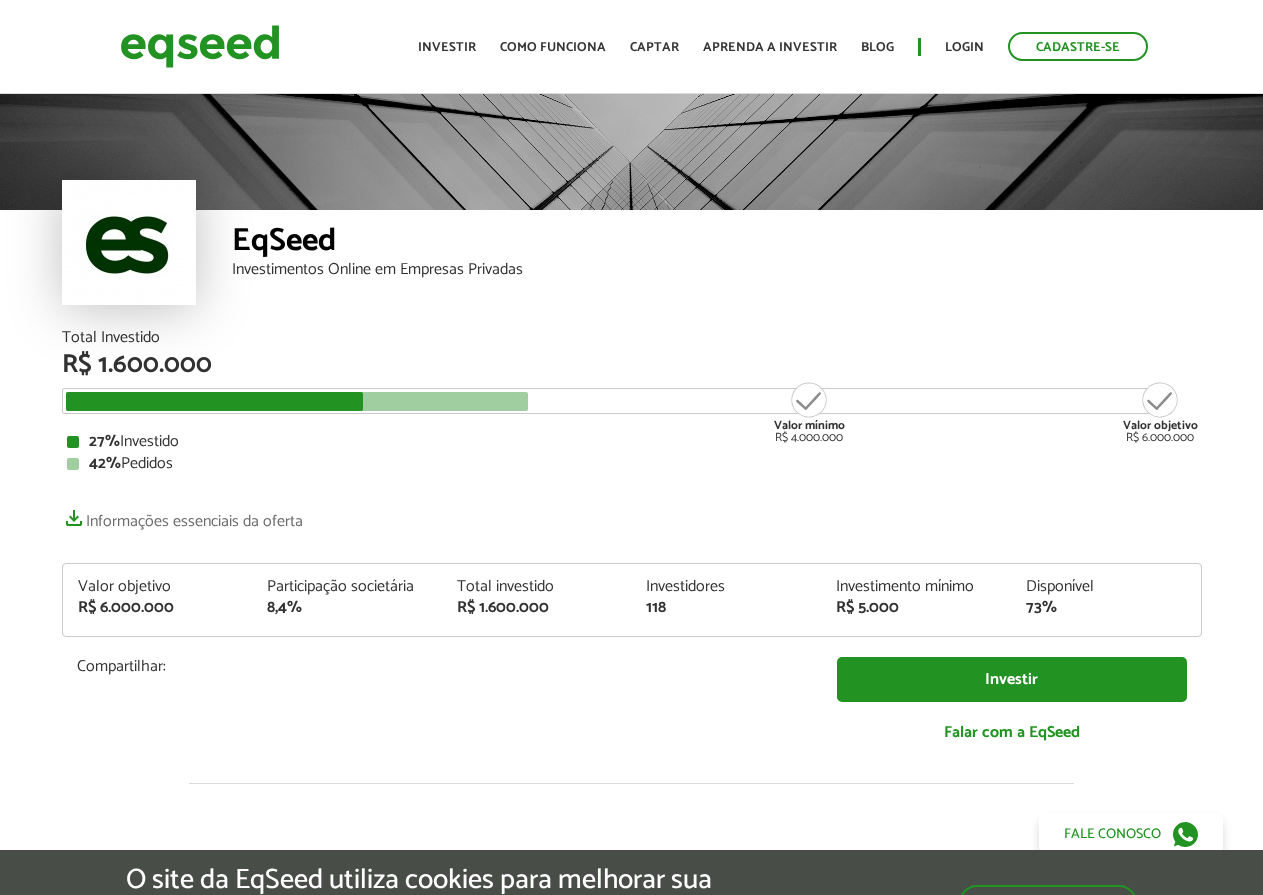 scroll, scrollTop: 0, scrollLeft: 0, axis: both 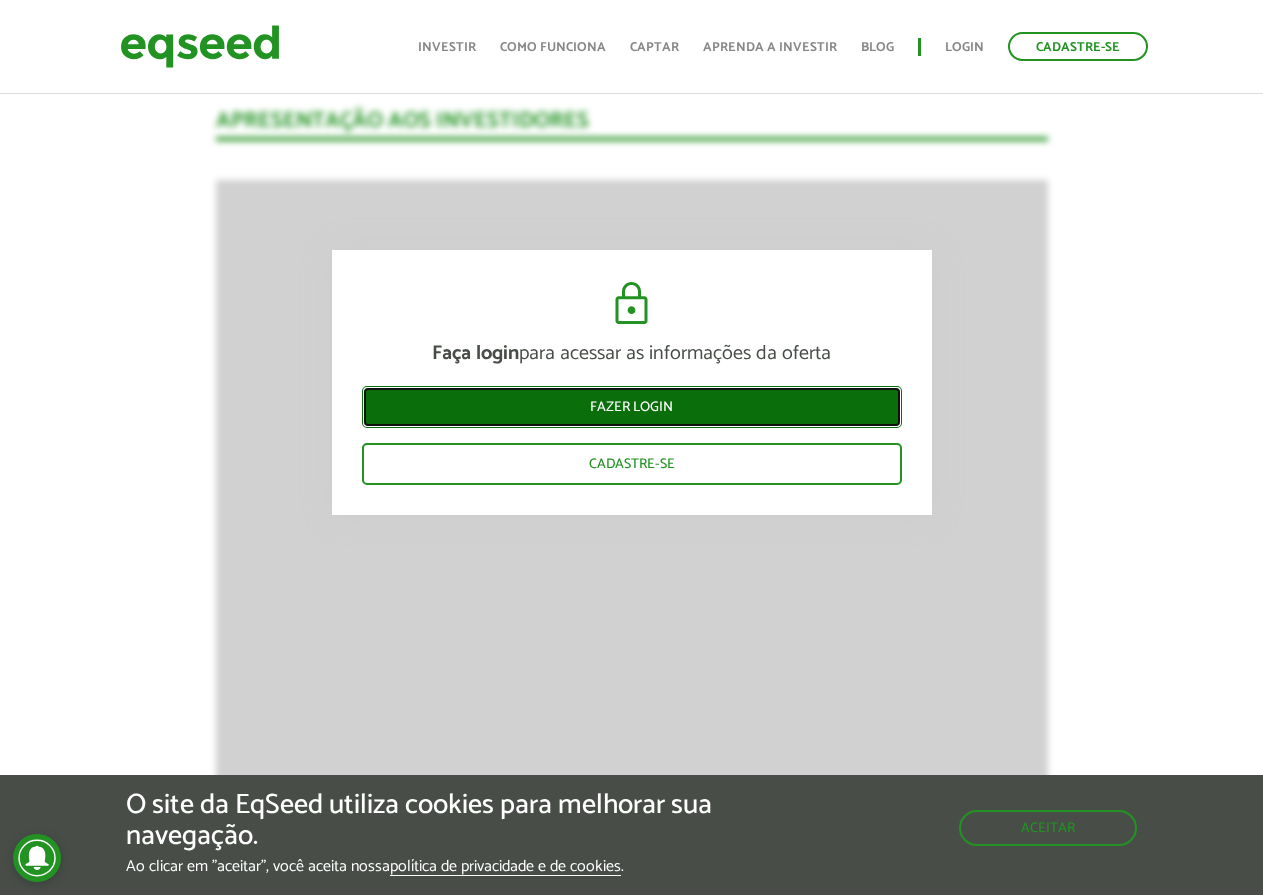 click on "Fazer login" at bounding box center [632, 407] 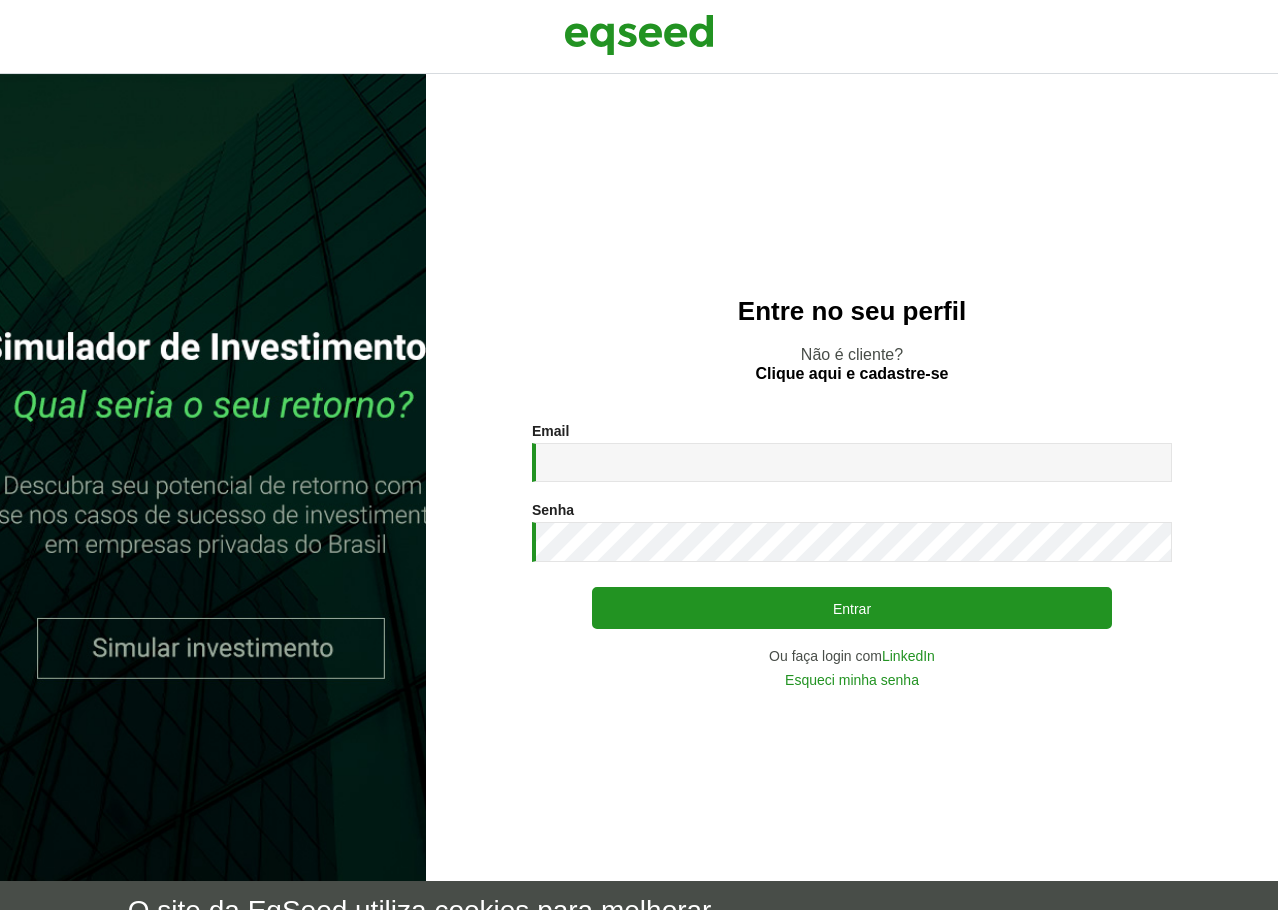 scroll, scrollTop: 0, scrollLeft: 0, axis: both 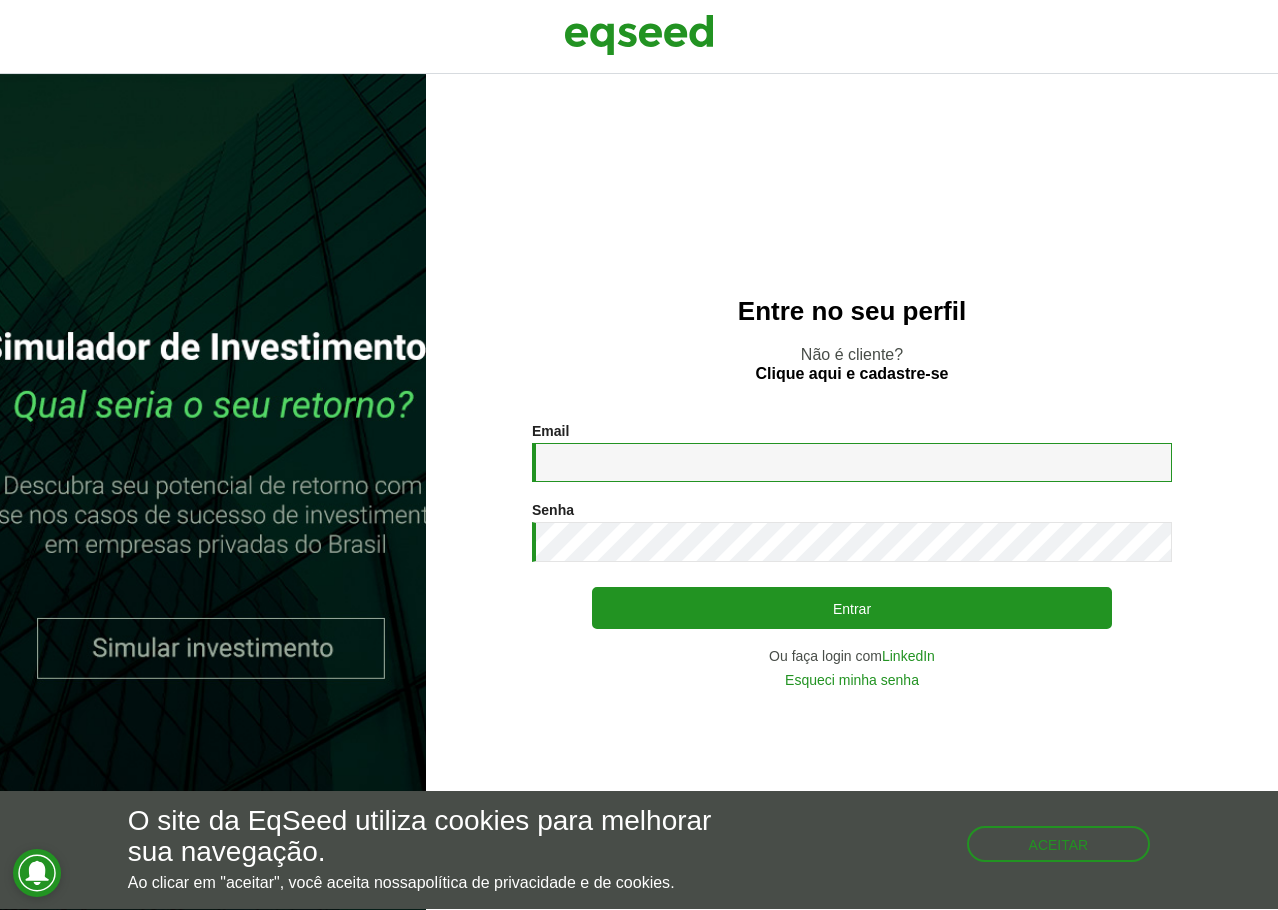 click on "Email  *" at bounding box center (852, 462) 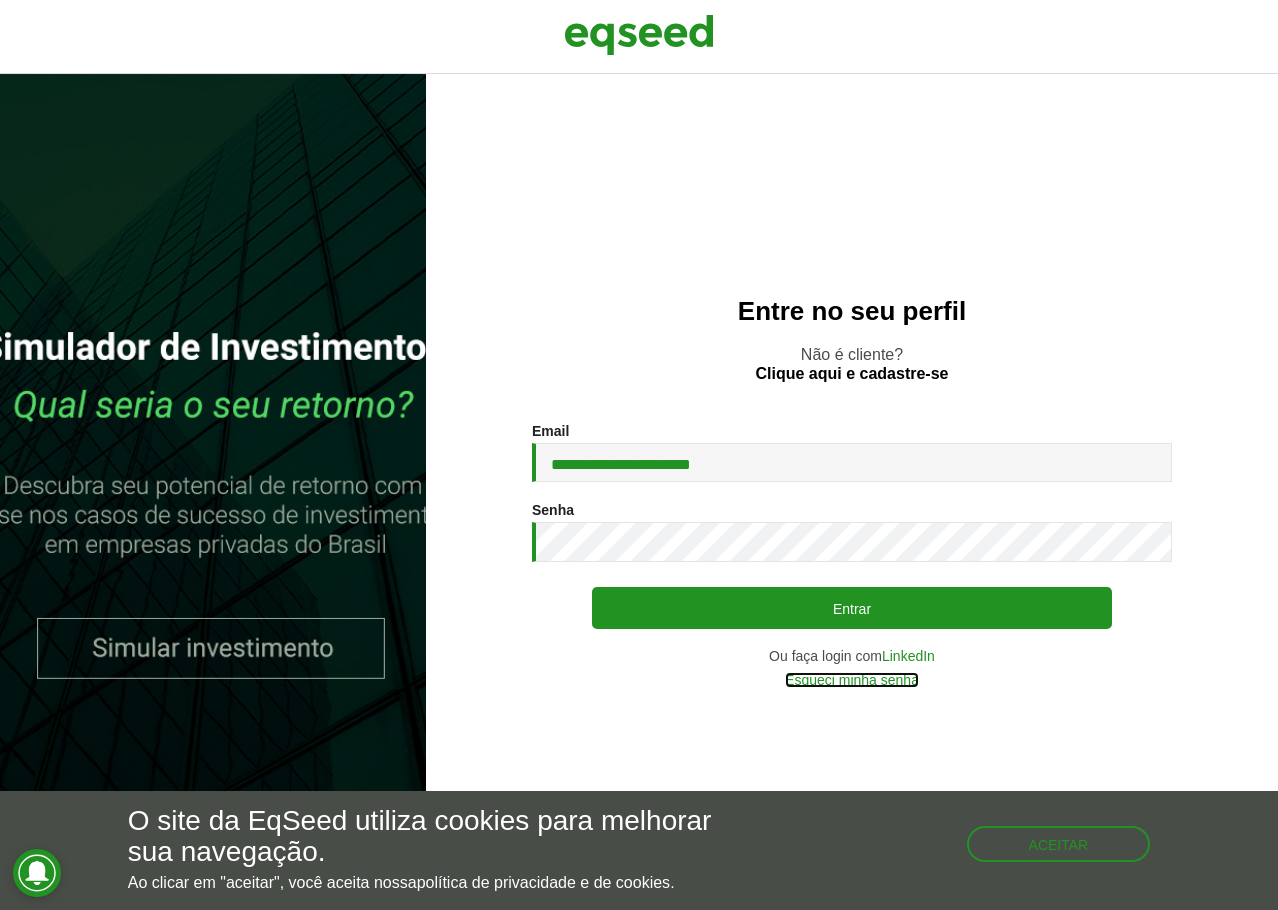 click on "Esqueci minha senha" at bounding box center (852, 680) 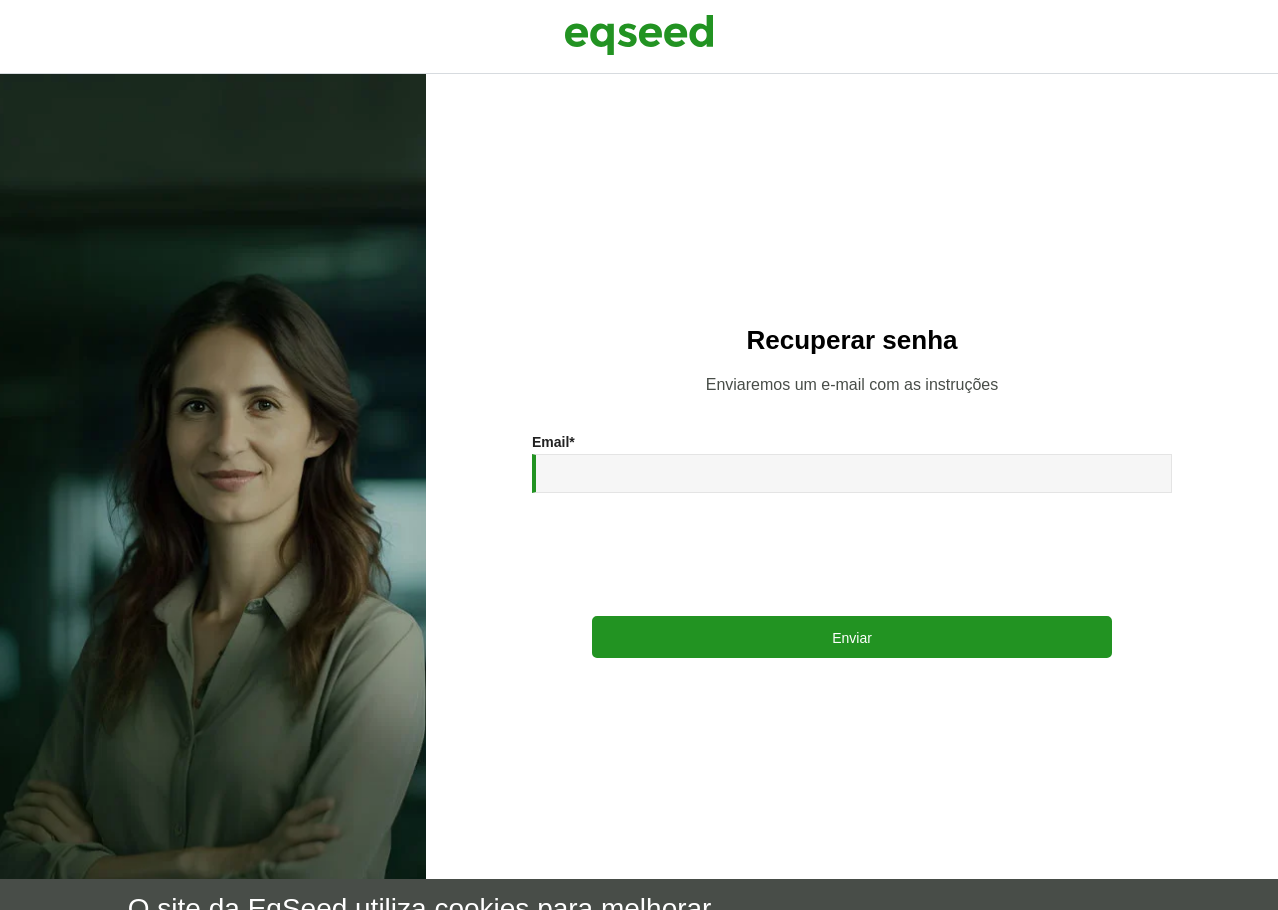 scroll, scrollTop: 0, scrollLeft: 0, axis: both 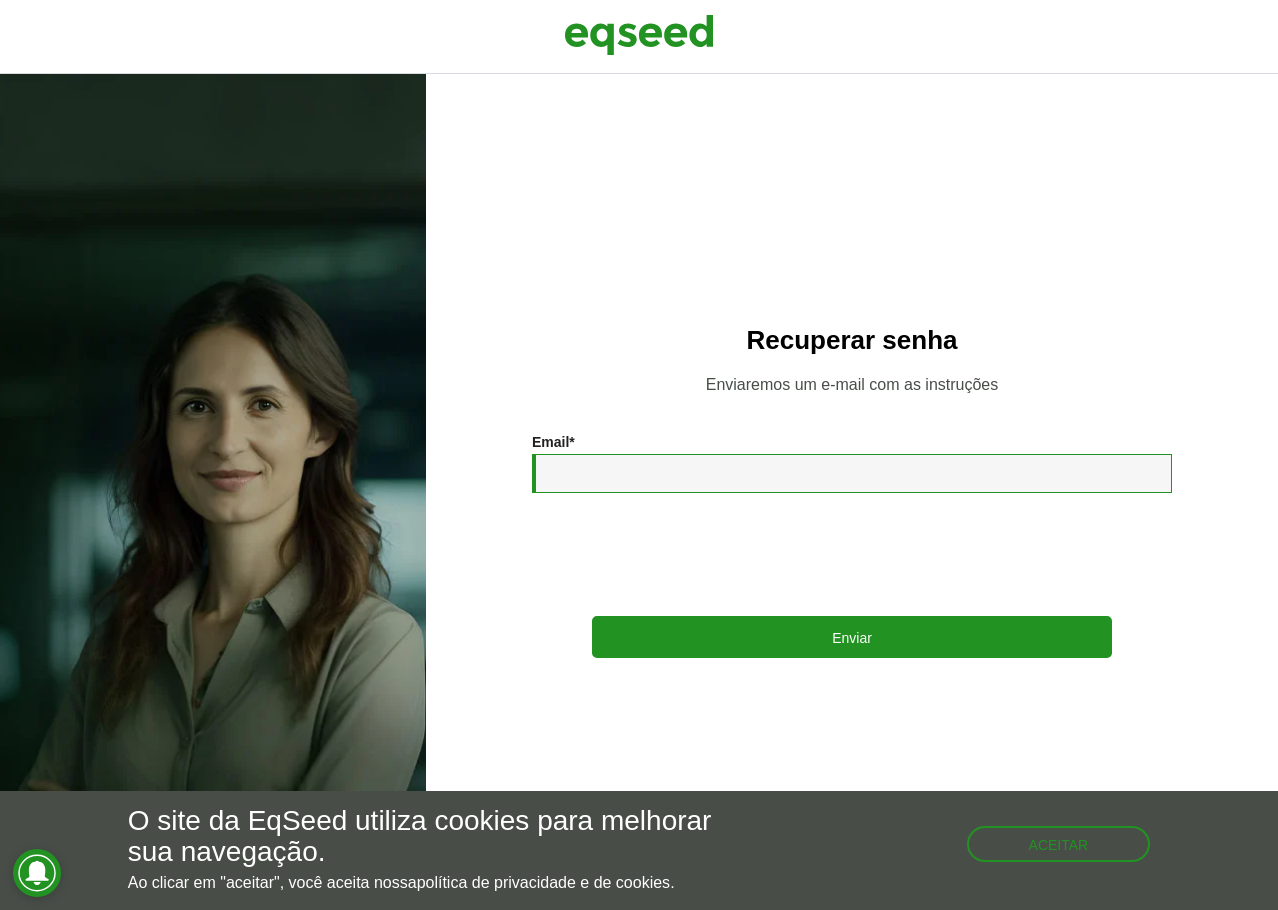 click on "Email  *" at bounding box center (852, 473) 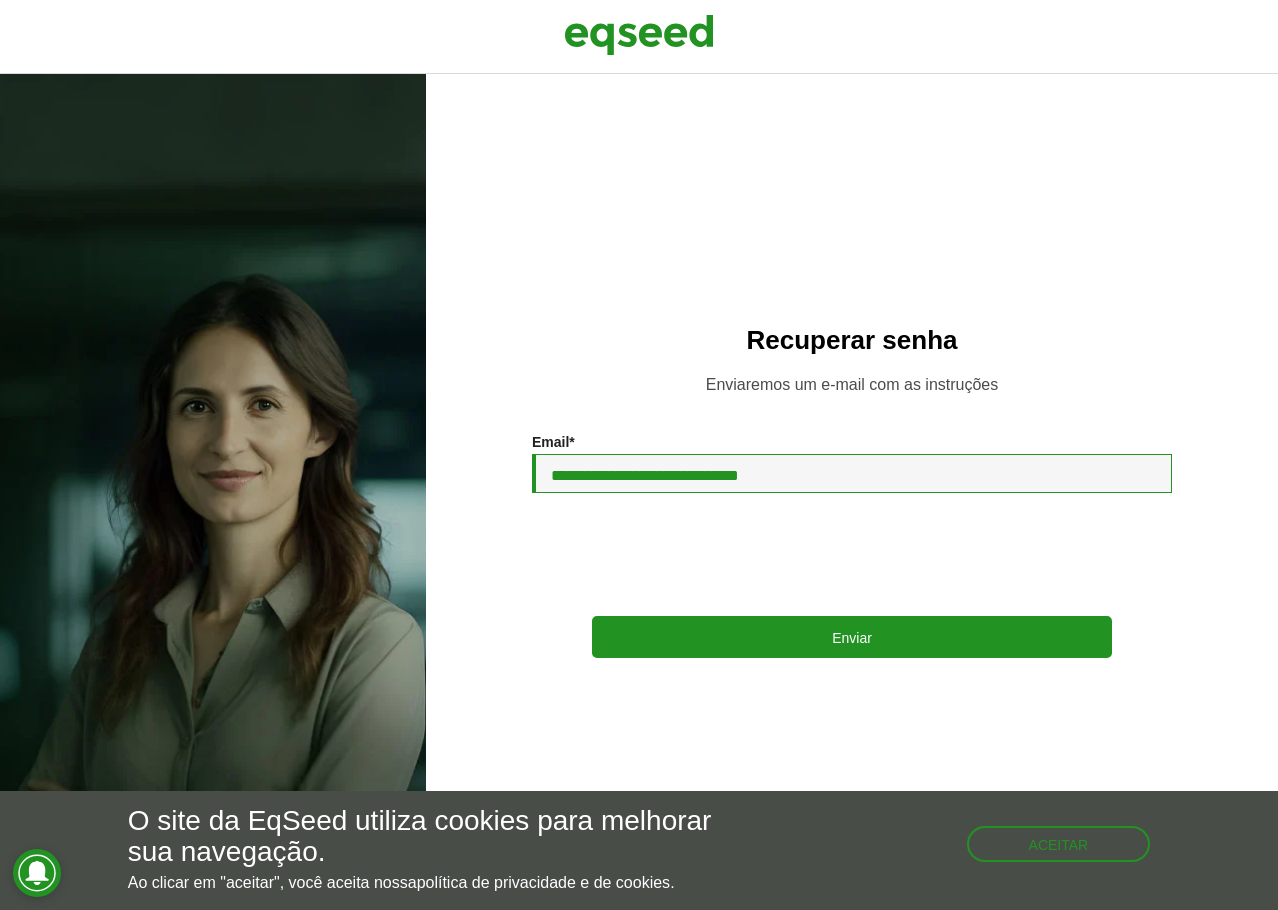 drag, startPoint x: 829, startPoint y: 476, endPoint x: 416, endPoint y: 455, distance: 413.53354 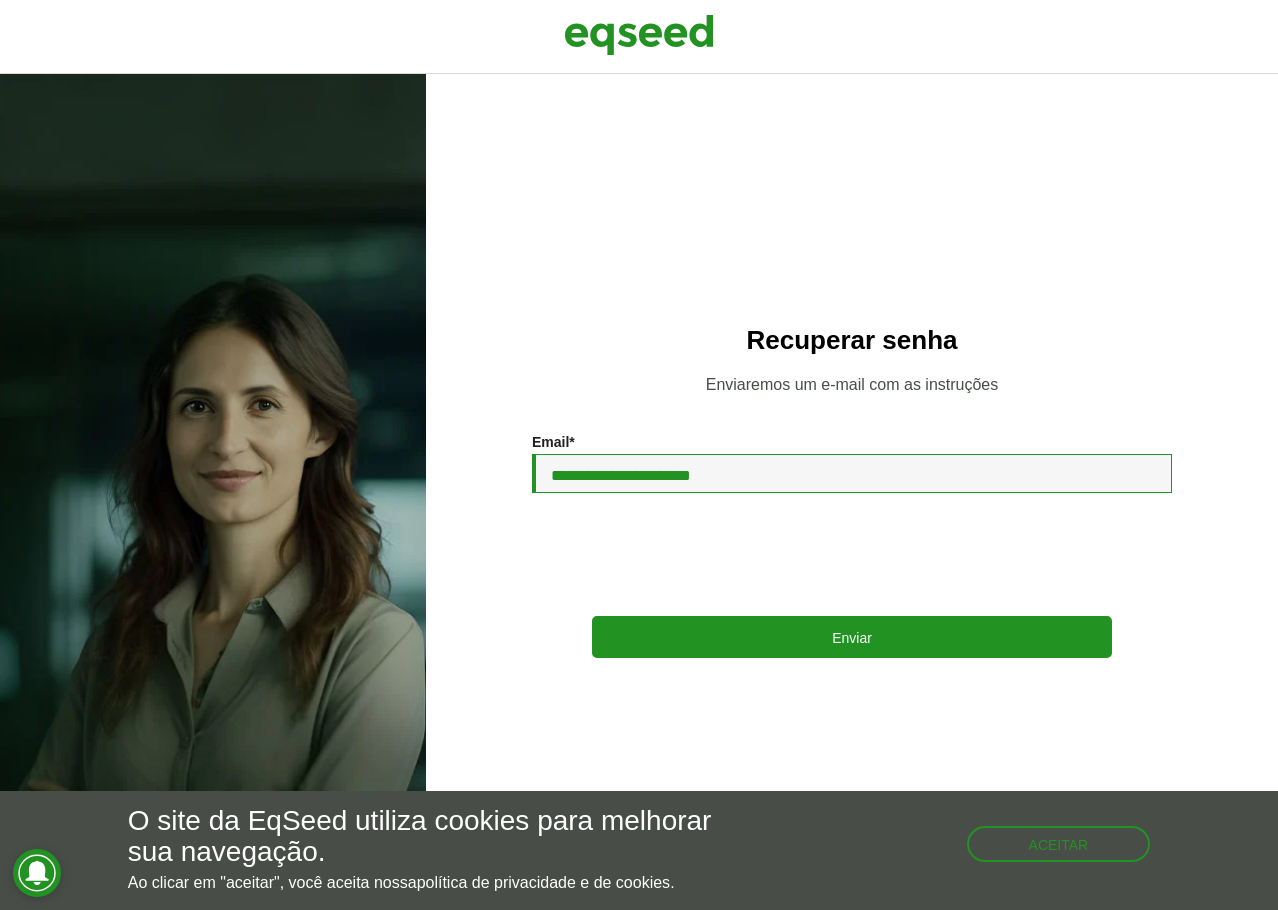 type on "**********" 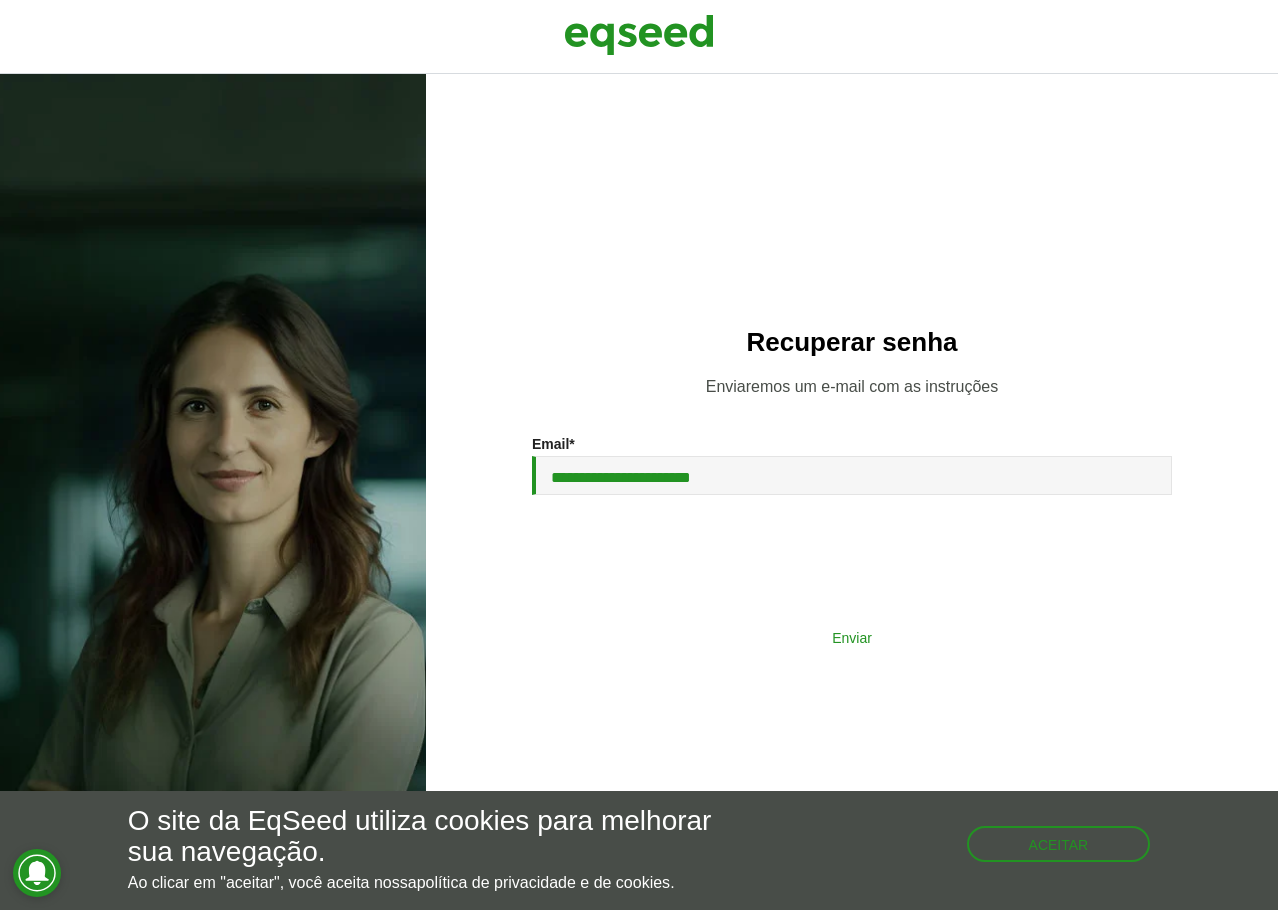 click on "Enviar" at bounding box center [852, 637] 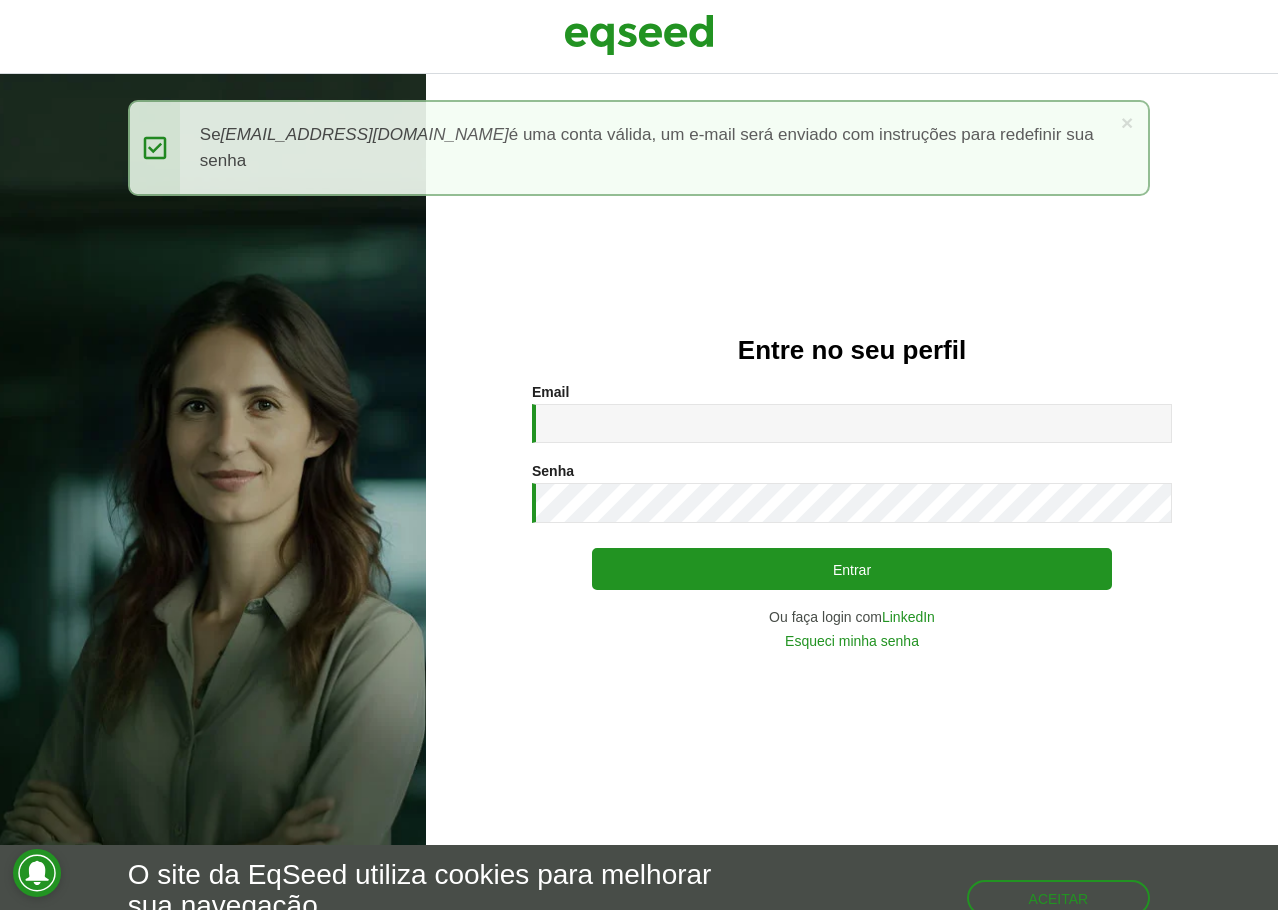 scroll, scrollTop: 0, scrollLeft: 0, axis: both 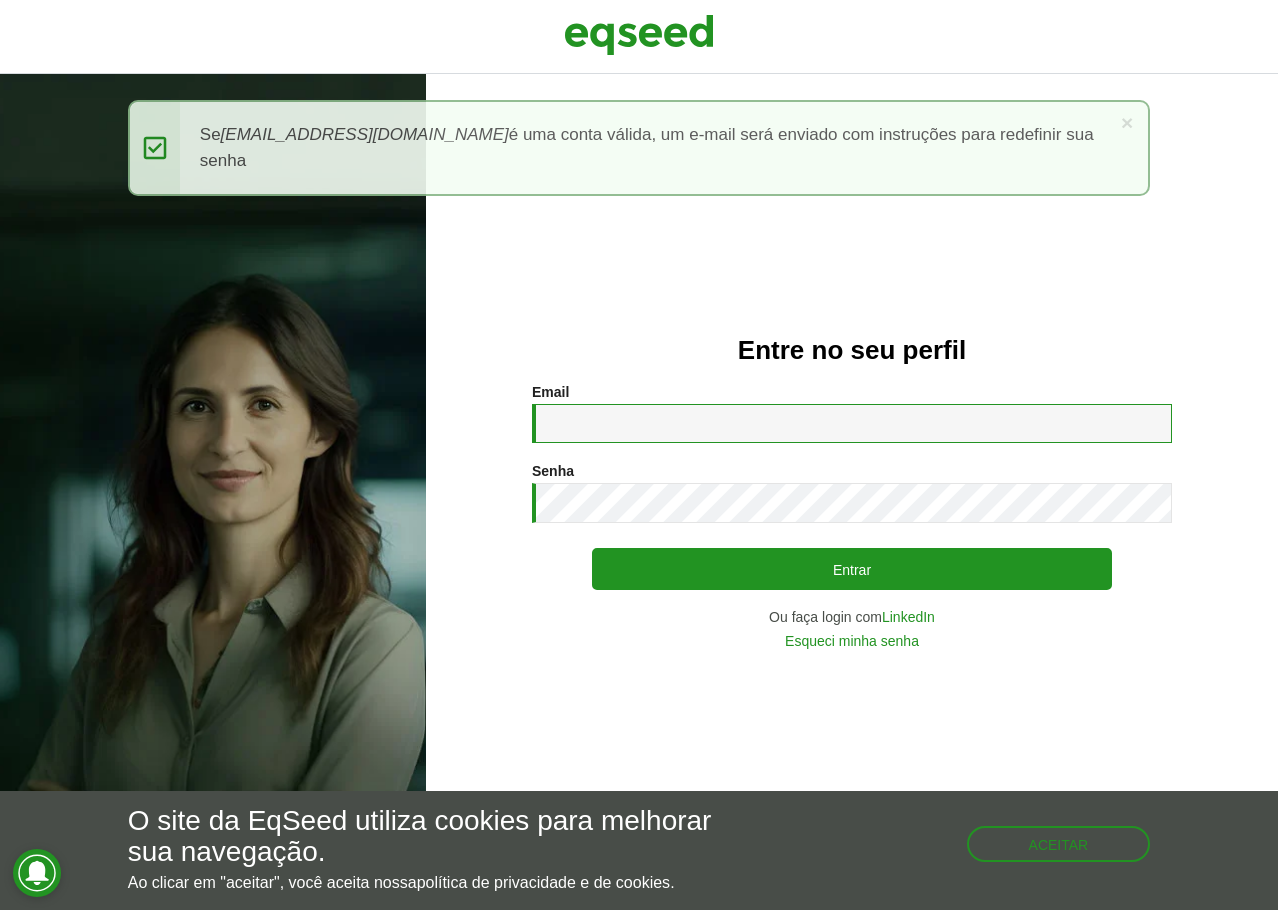 click on "Email  *" at bounding box center [852, 423] 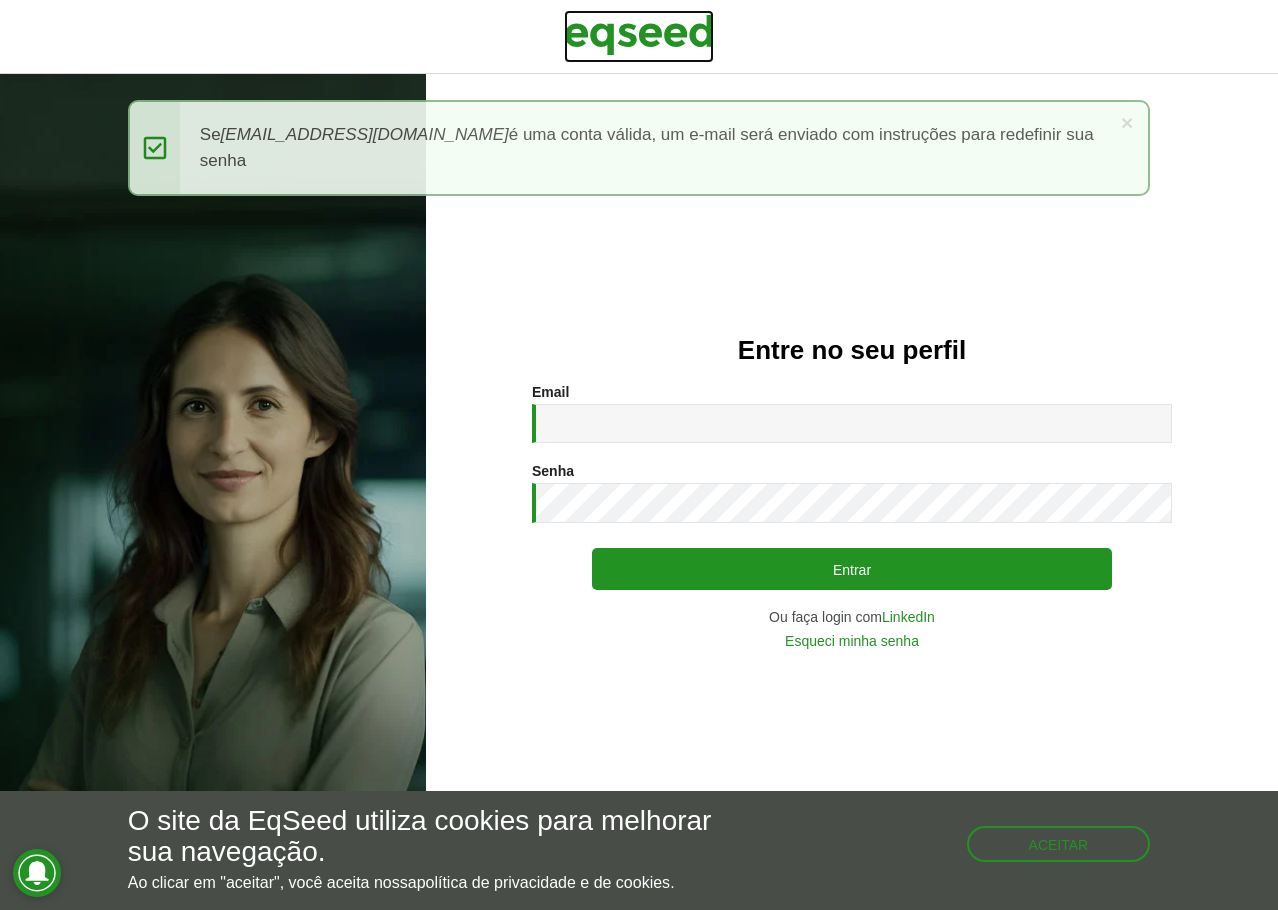 click at bounding box center (639, 35) 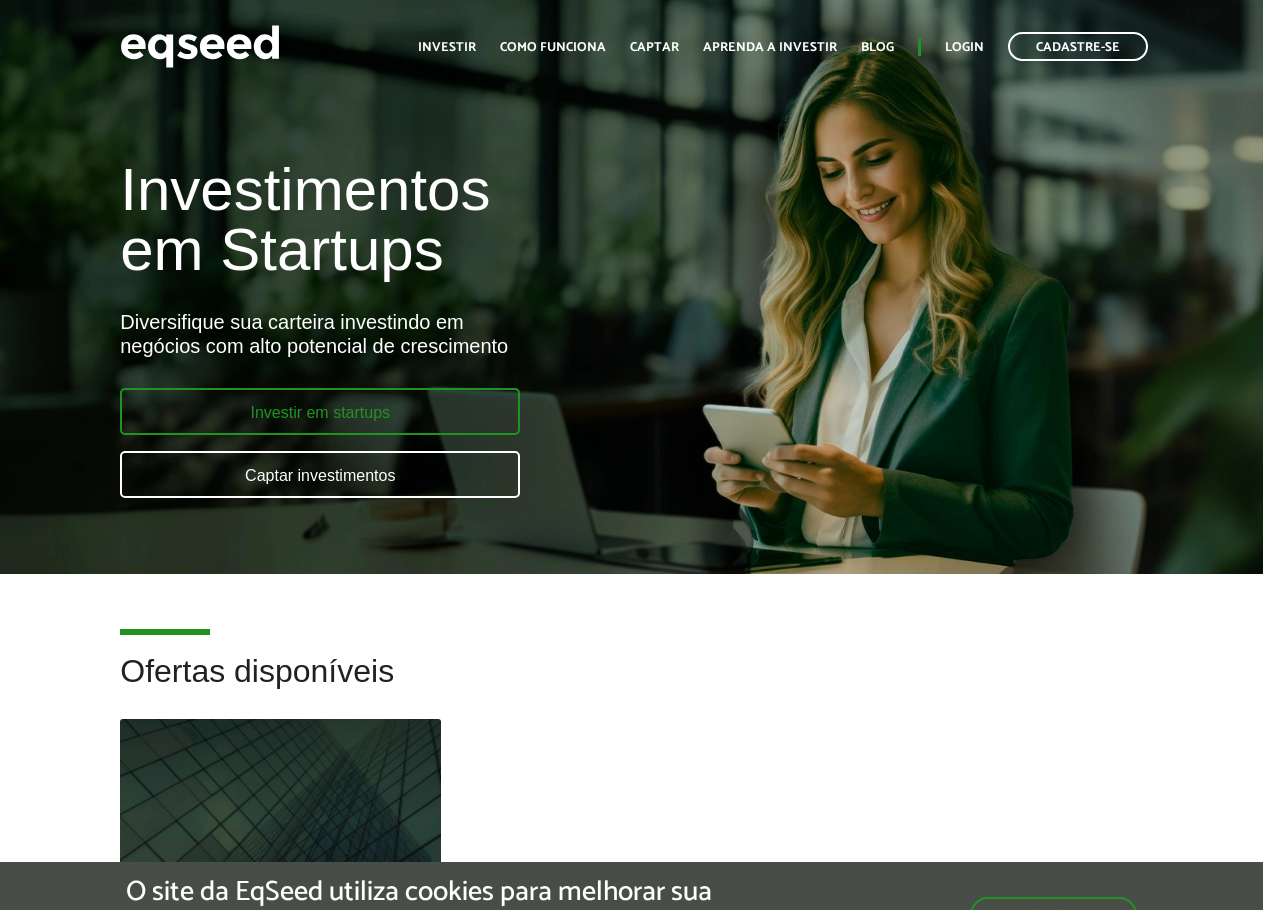 scroll, scrollTop: 0, scrollLeft: 0, axis: both 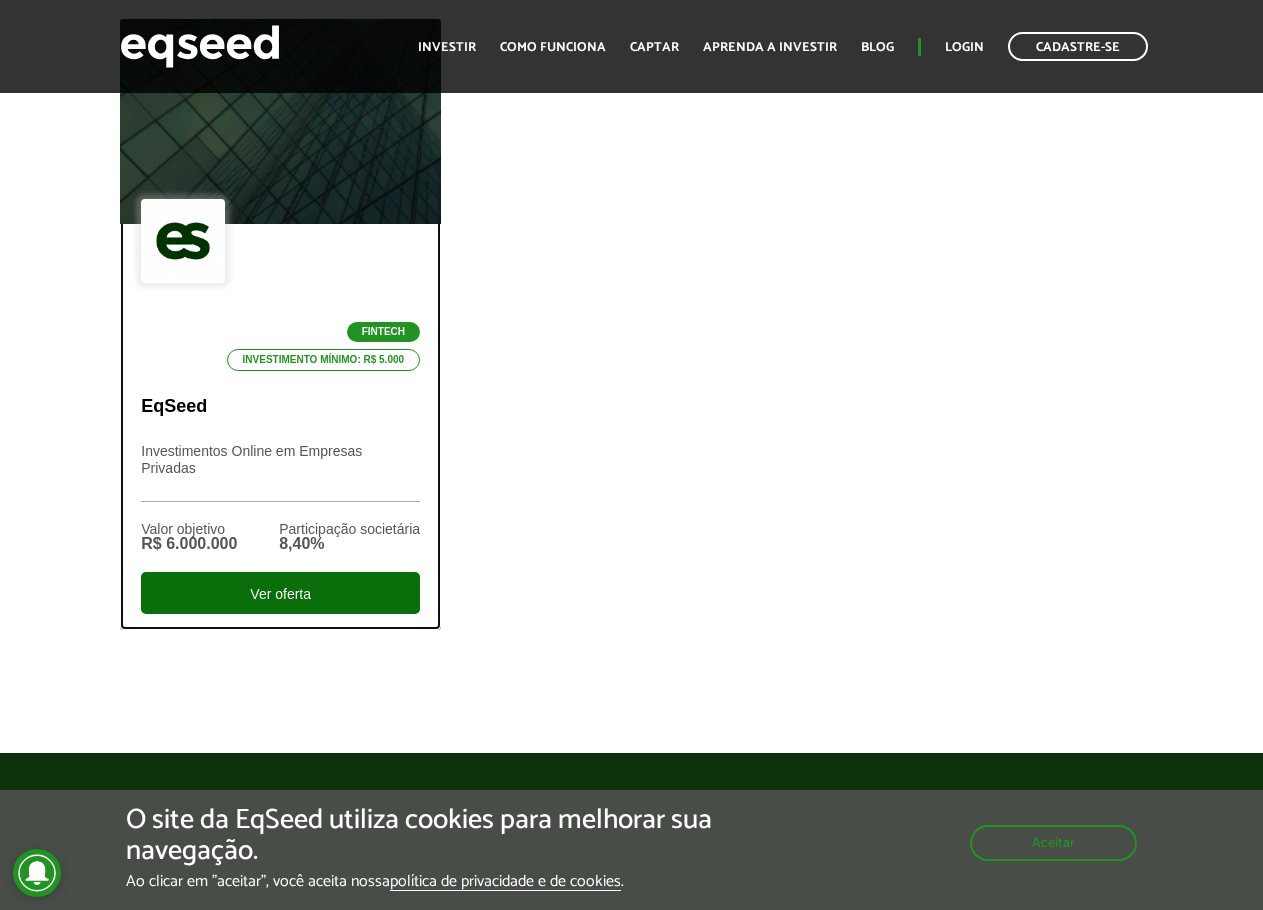 click on "Ver oferta" at bounding box center [280, 593] 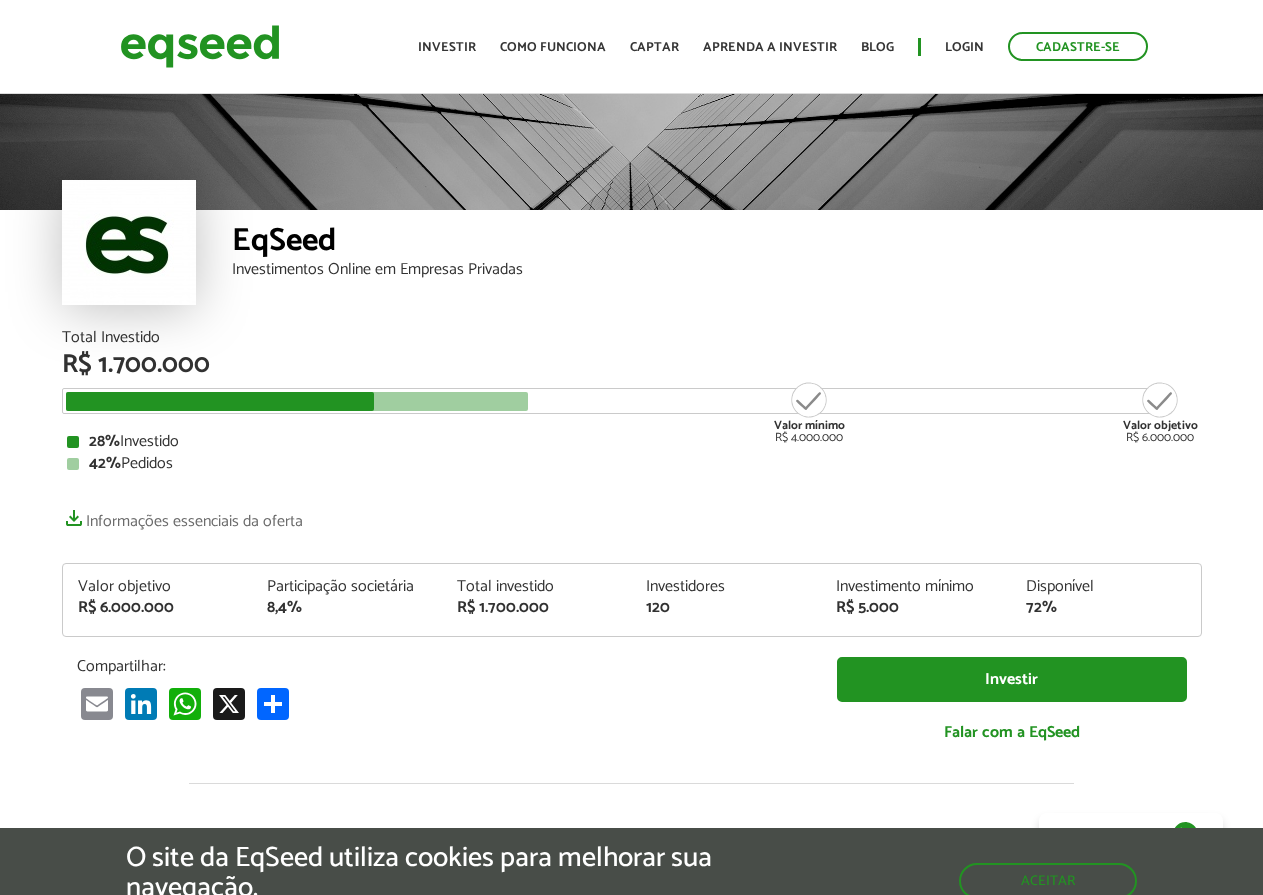 scroll, scrollTop: 0, scrollLeft: 0, axis: both 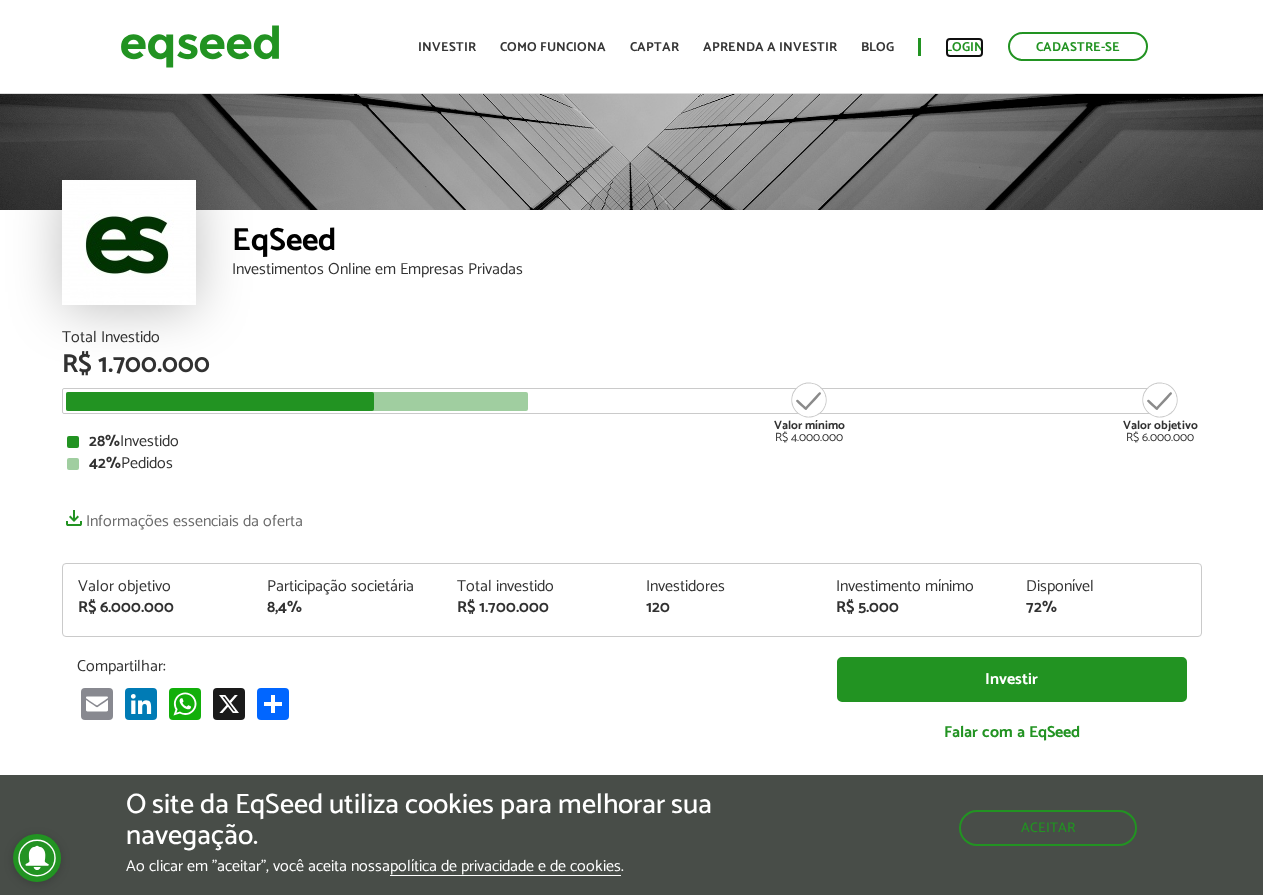click on "Login" at bounding box center [964, 47] 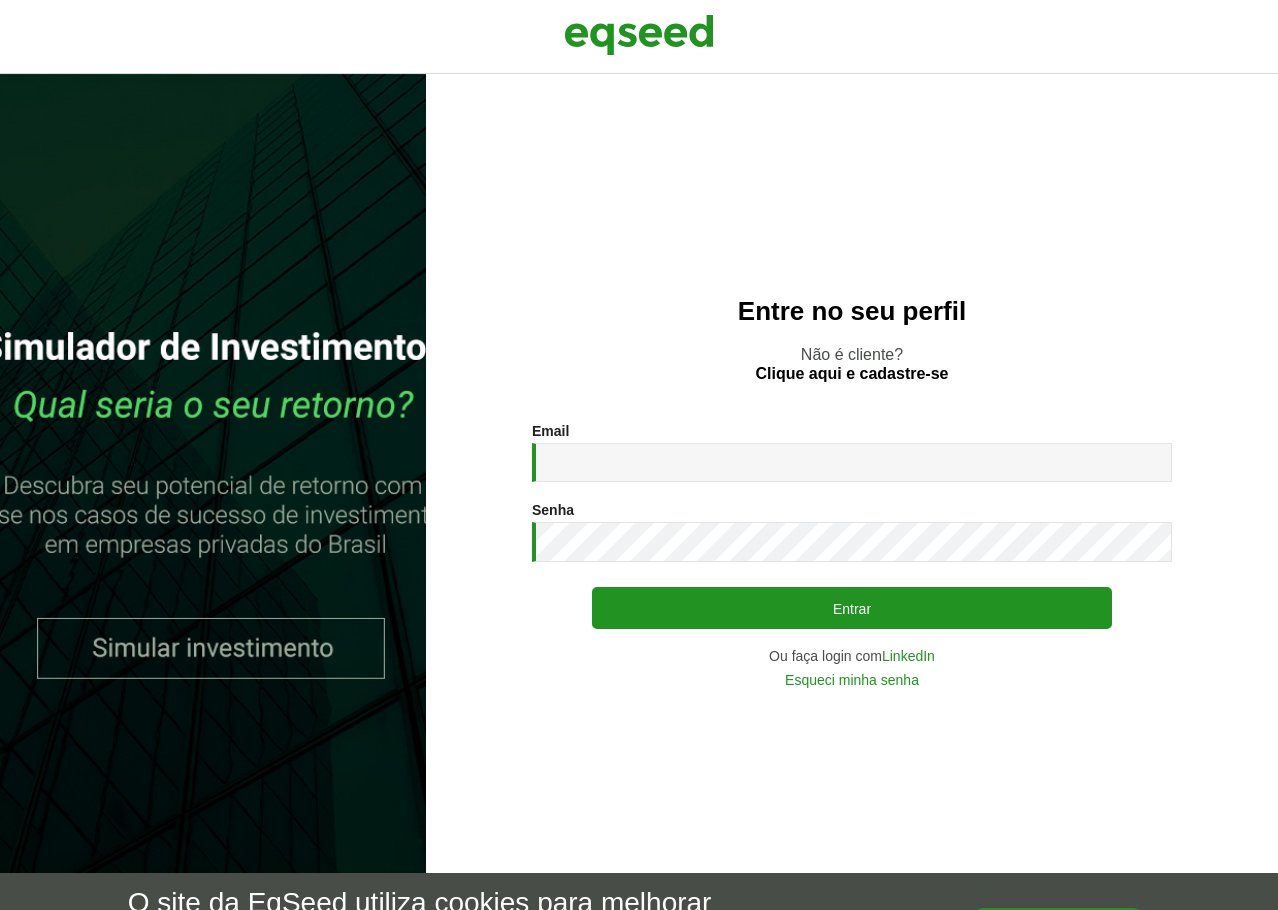 scroll, scrollTop: 0, scrollLeft: 0, axis: both 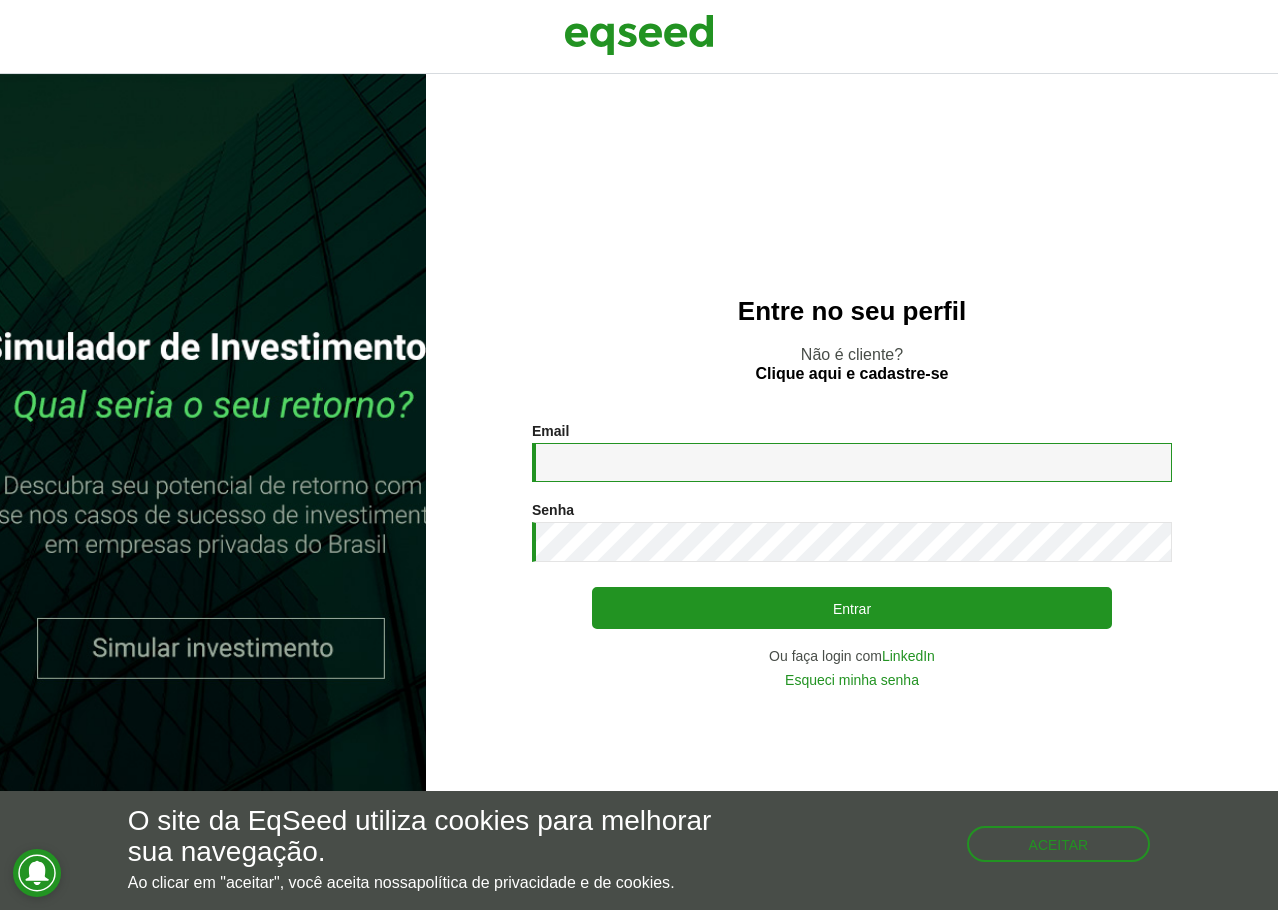 click on "Email  *" at bounding box center (852, 462) 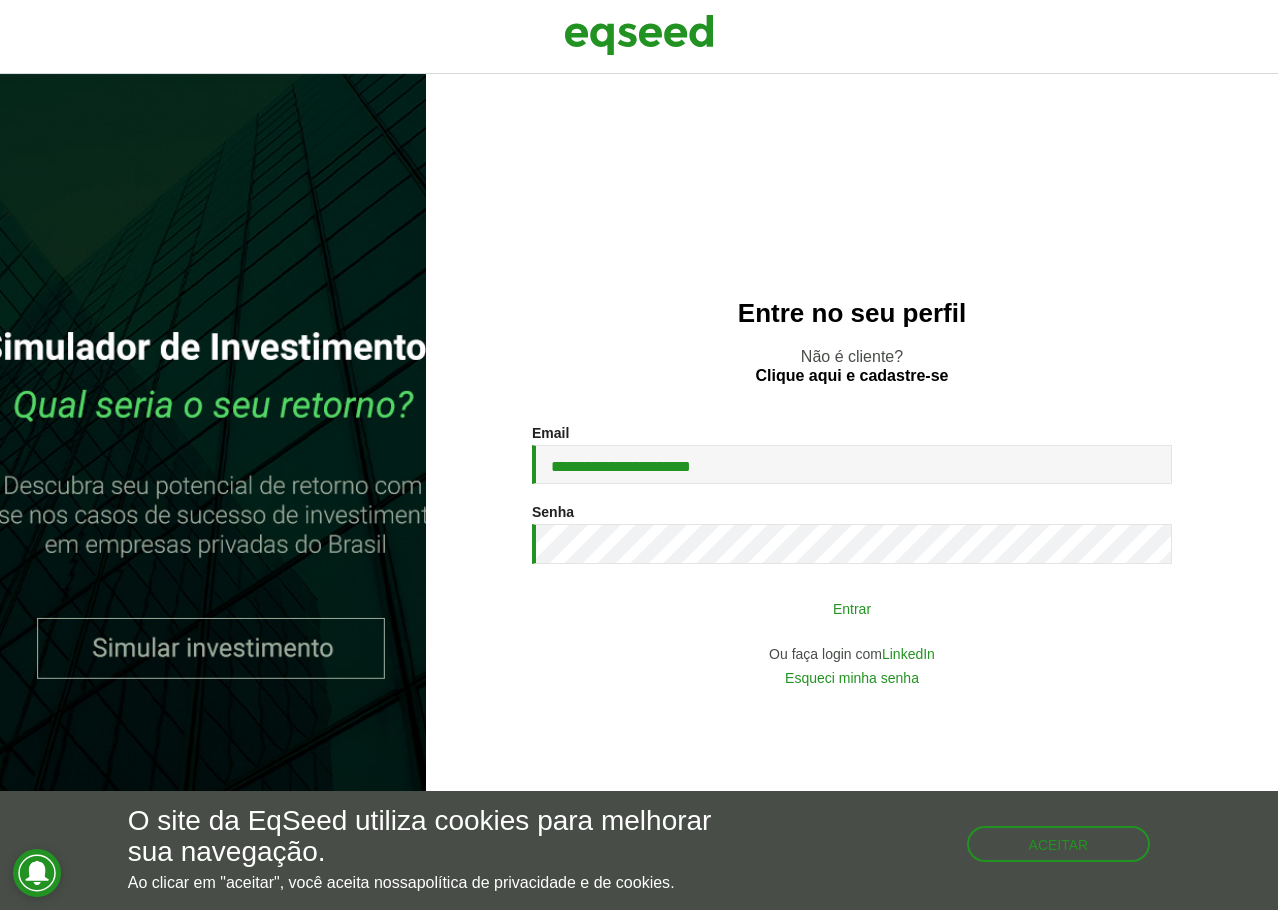 click on "Entrar" at bounding box center (852, 608) 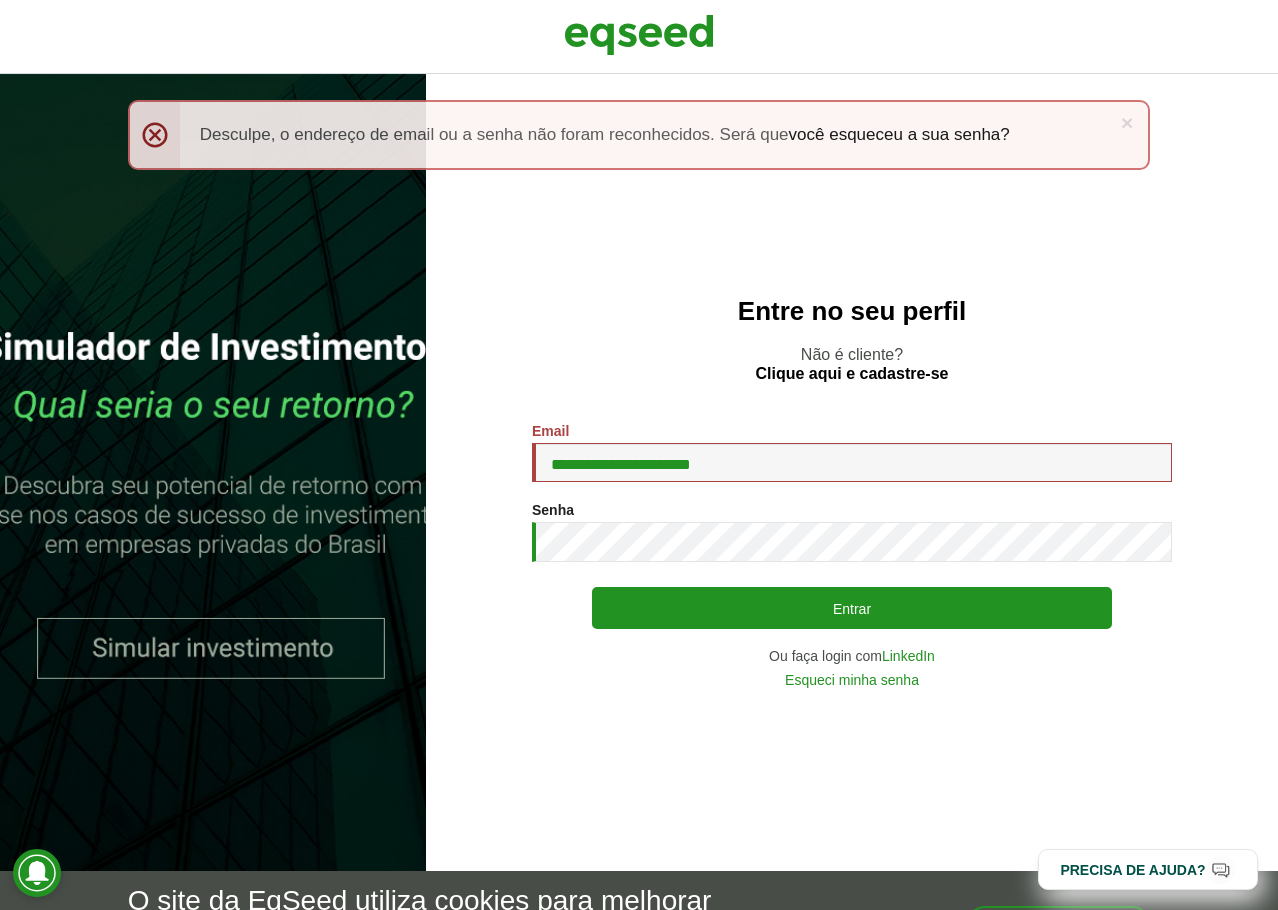 scroll, scrollTop: 0, scrollLeft: 0, axis: both 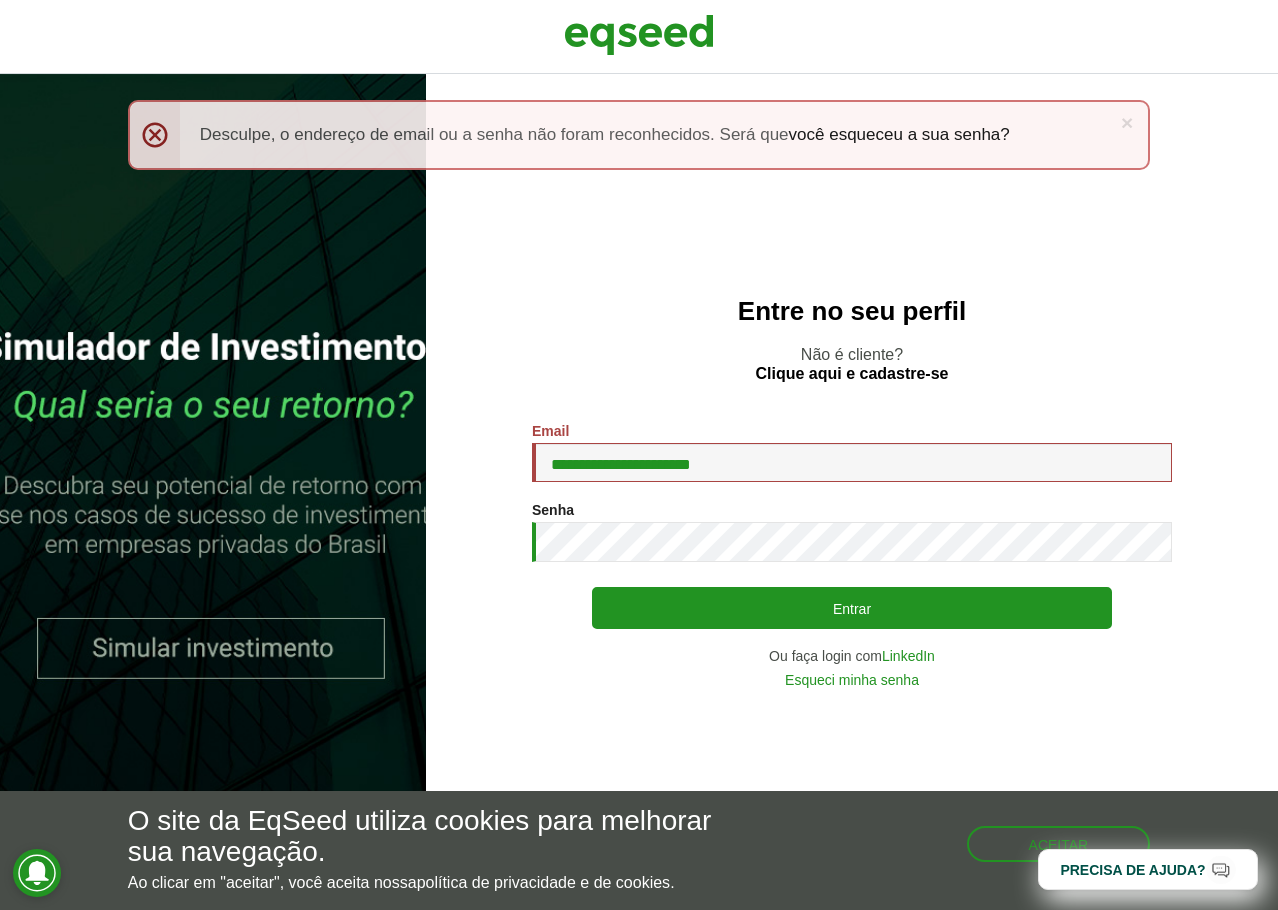 click on "Não é cliente? Clique aqui e cadastre-se" at bounding box center (852, 364) 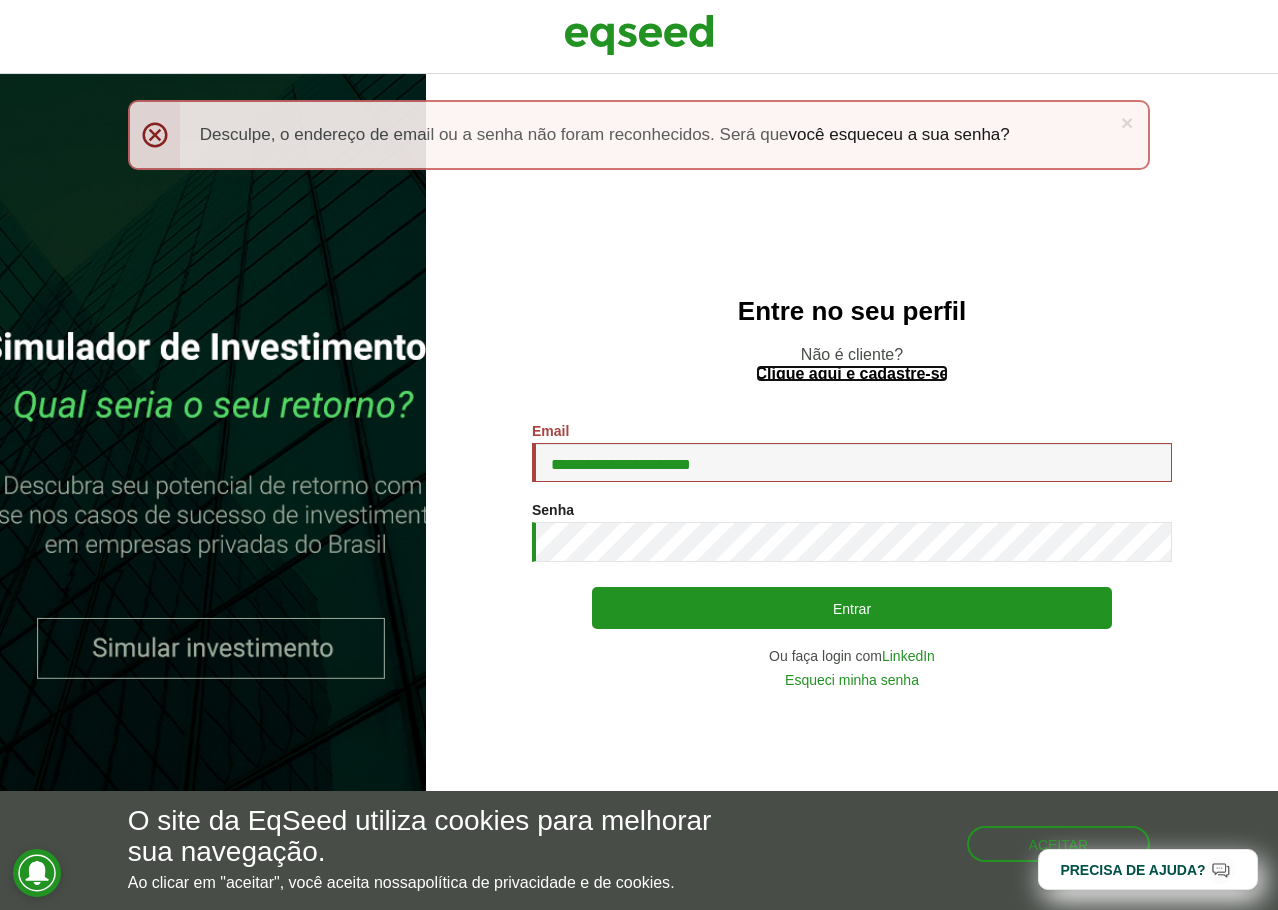 click on "Clique aqui e cadastre-se" at bounding box center [852, 374] 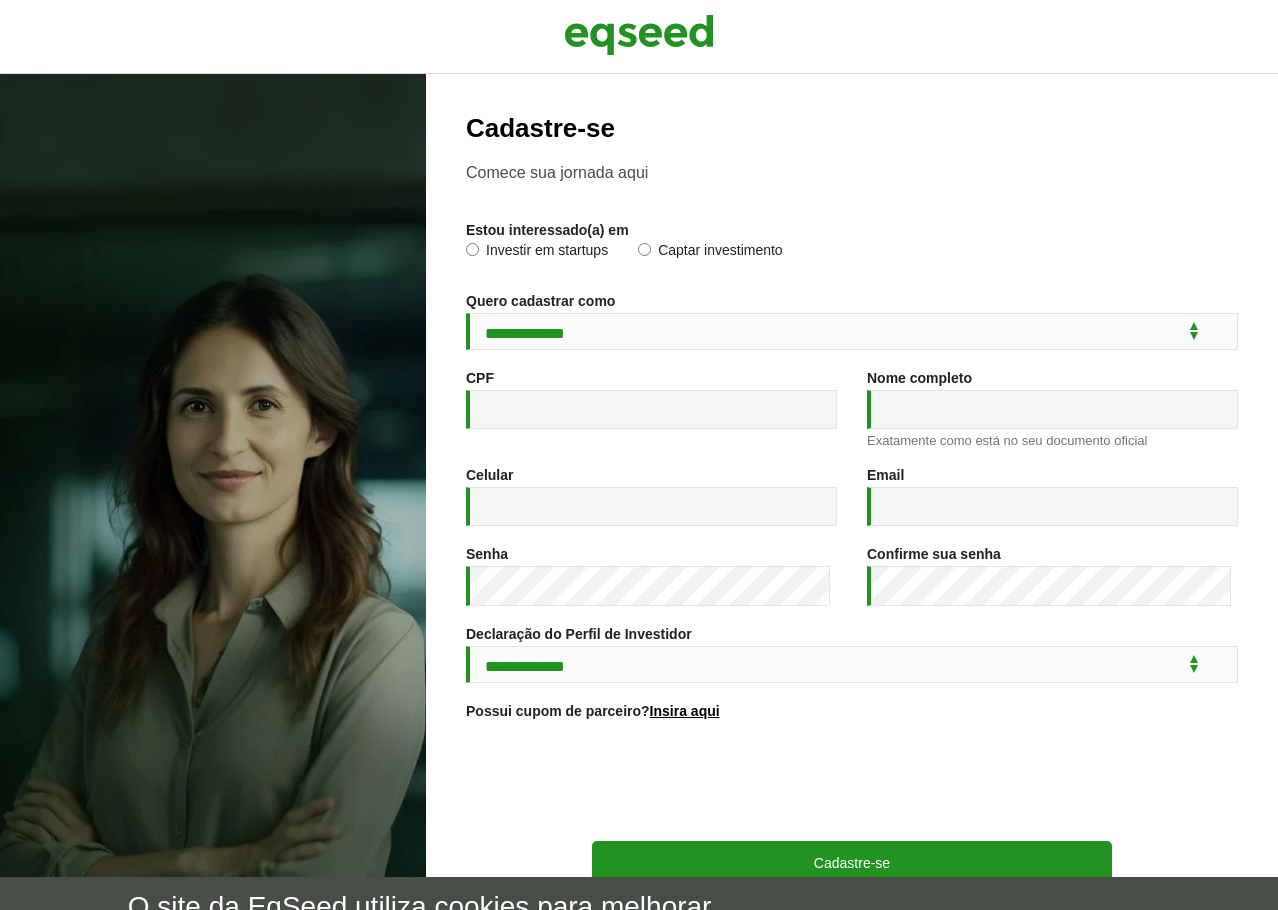 scroll, scrollTop: 0, scrollLeft: 0, axis: both 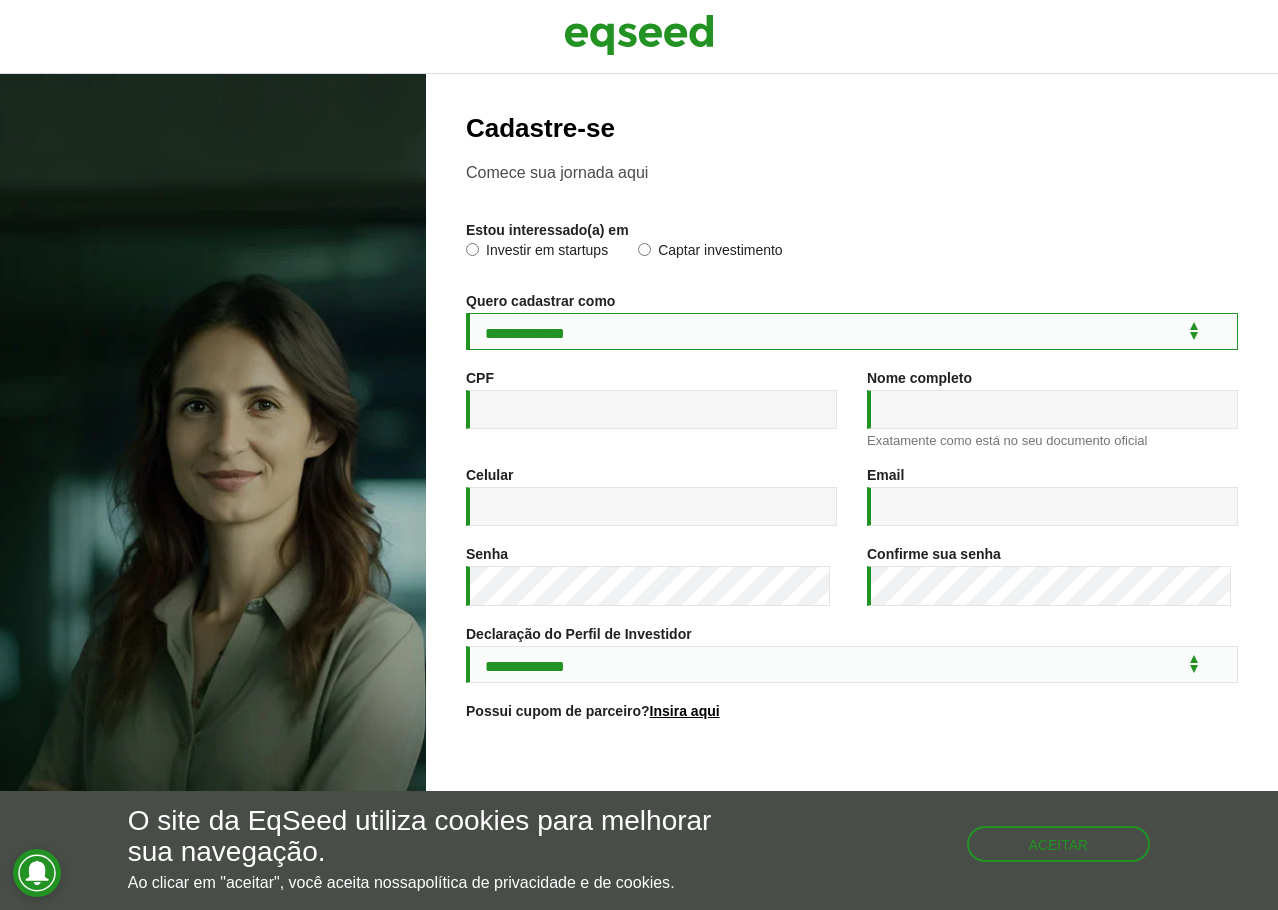 click on "**********" at bounding box center (852, 331) 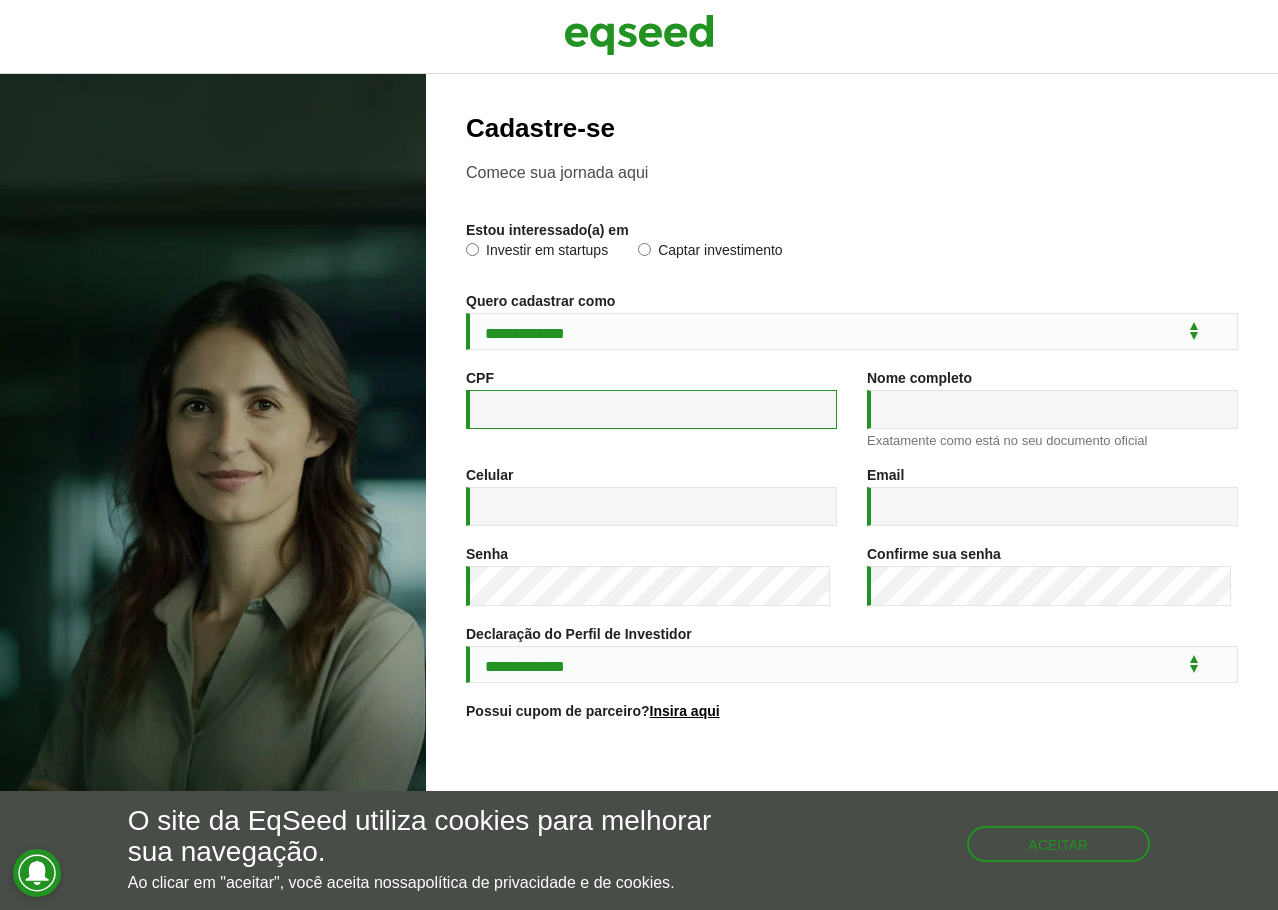 click on "CPF  *" at bounding box center (651, 409) 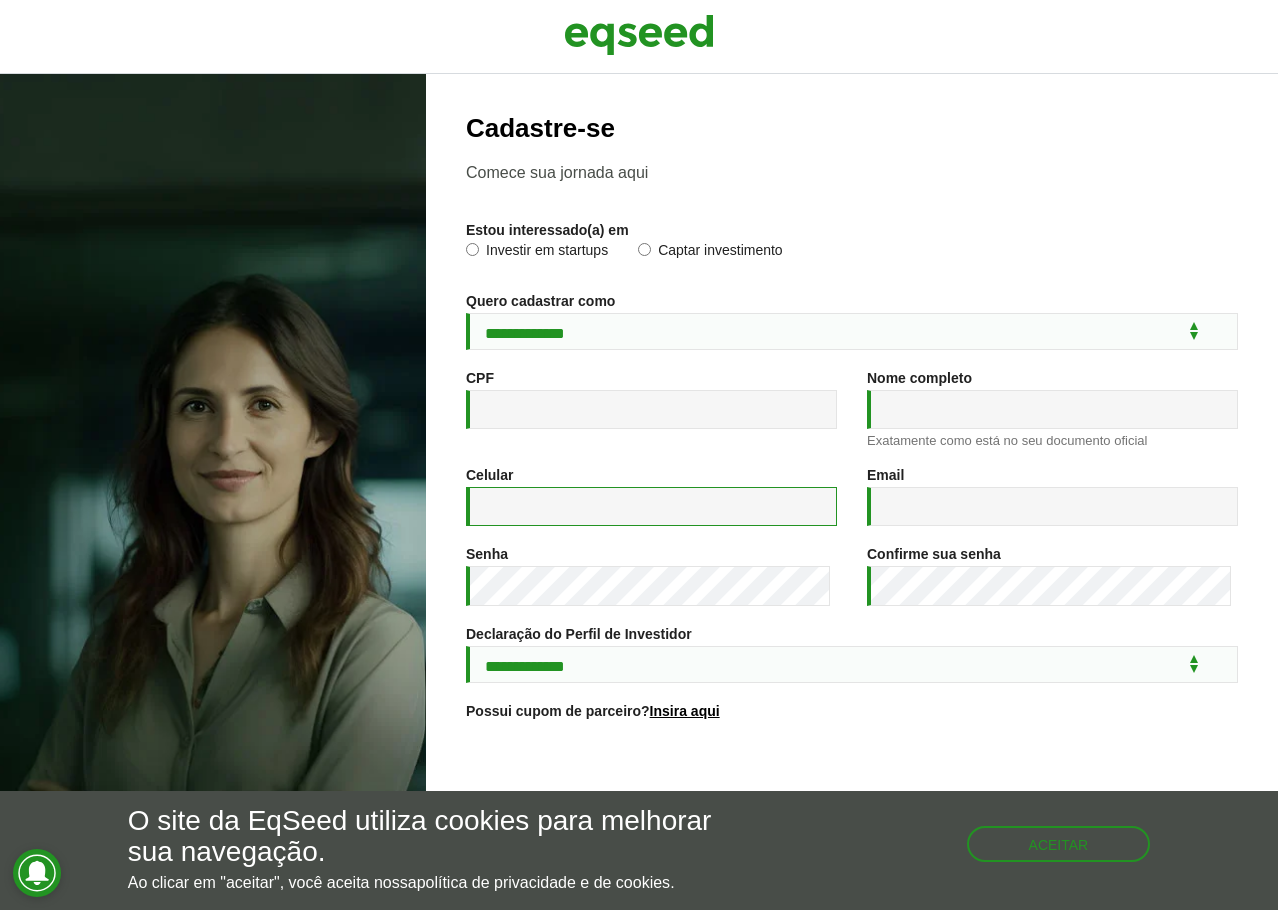 click on "Celular  *" at bounding box center (651, 506) 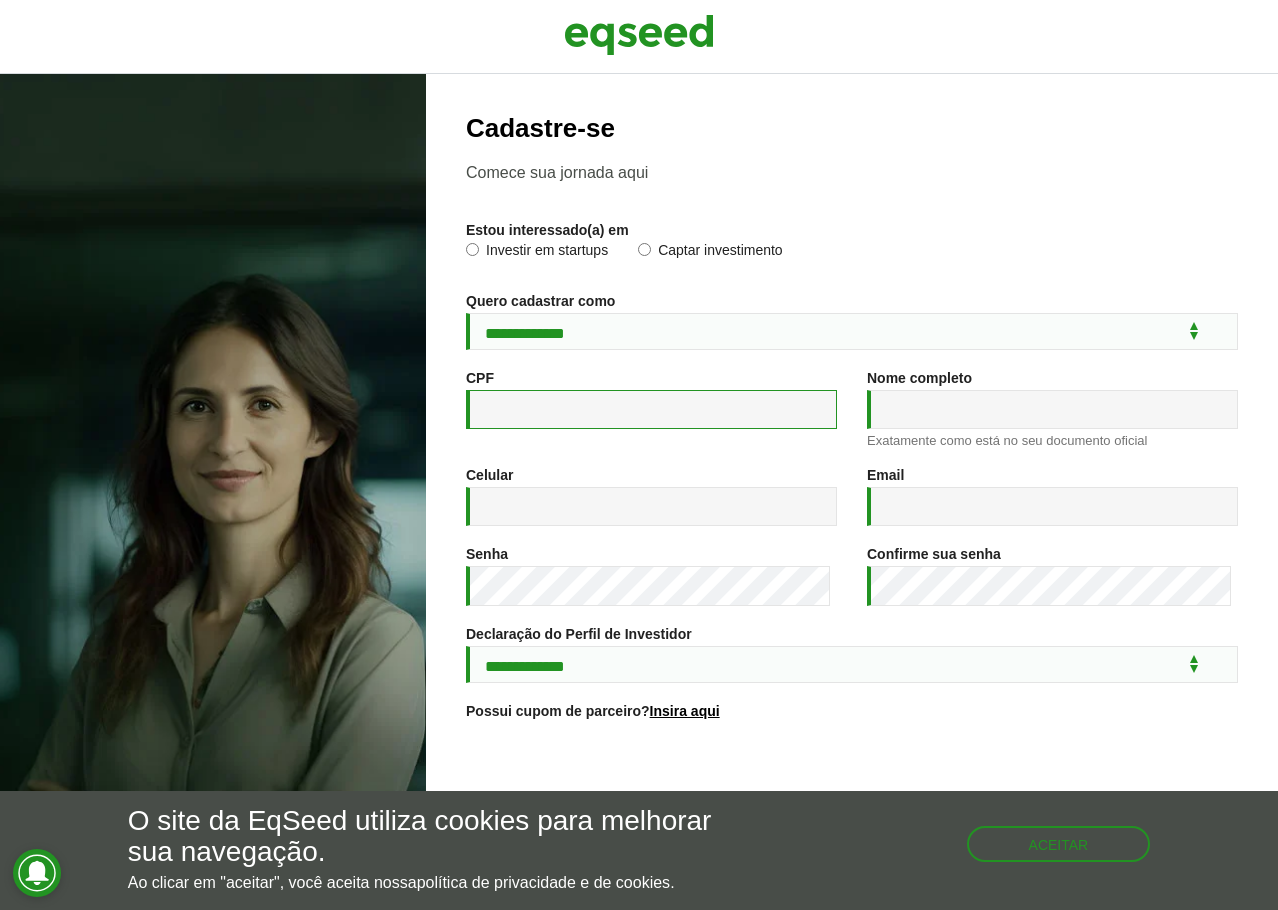click on "CPF  *" at bounding box center (651, 409) 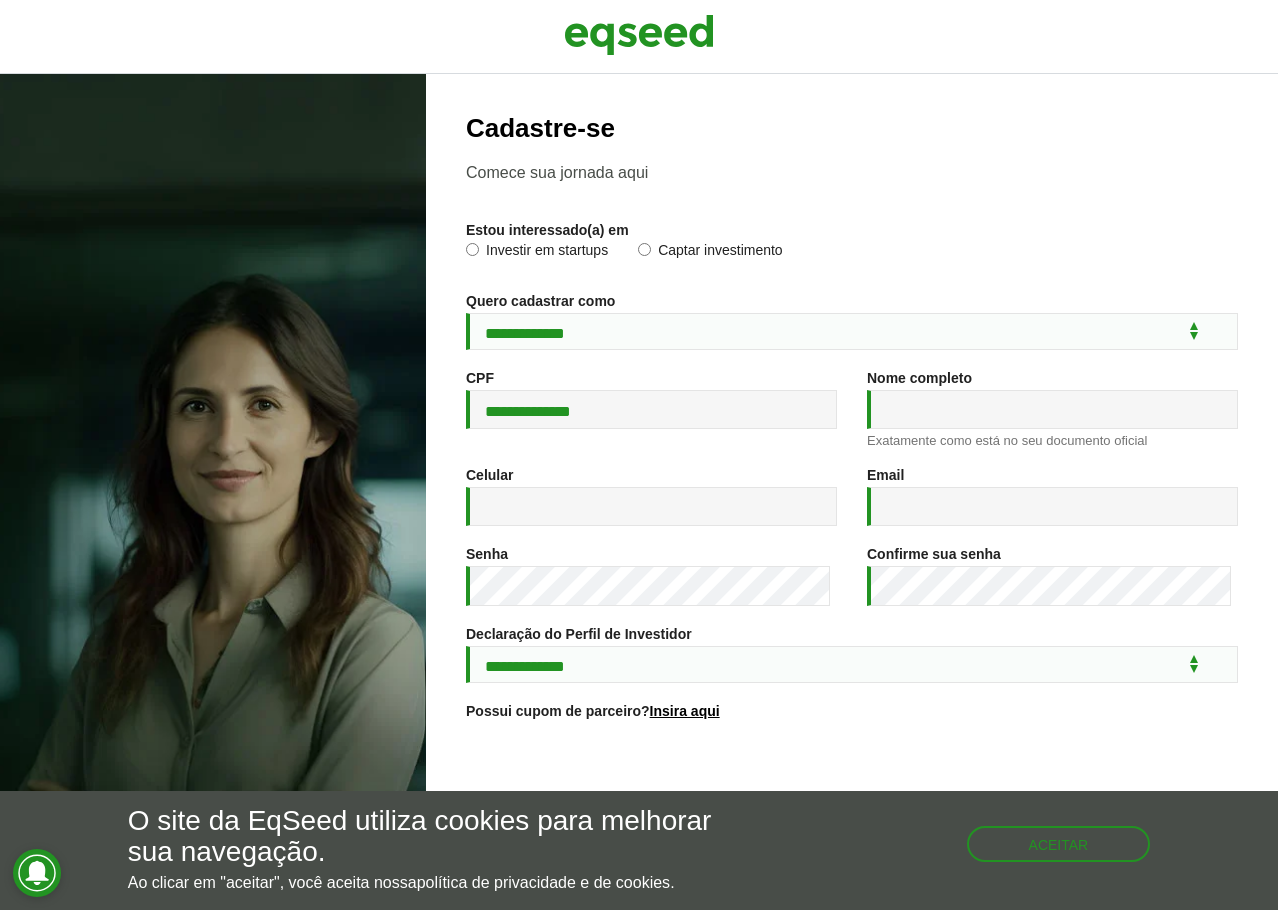 click on "Exatamente como está no seu documento oficial" at bounding box center (1052, 440) 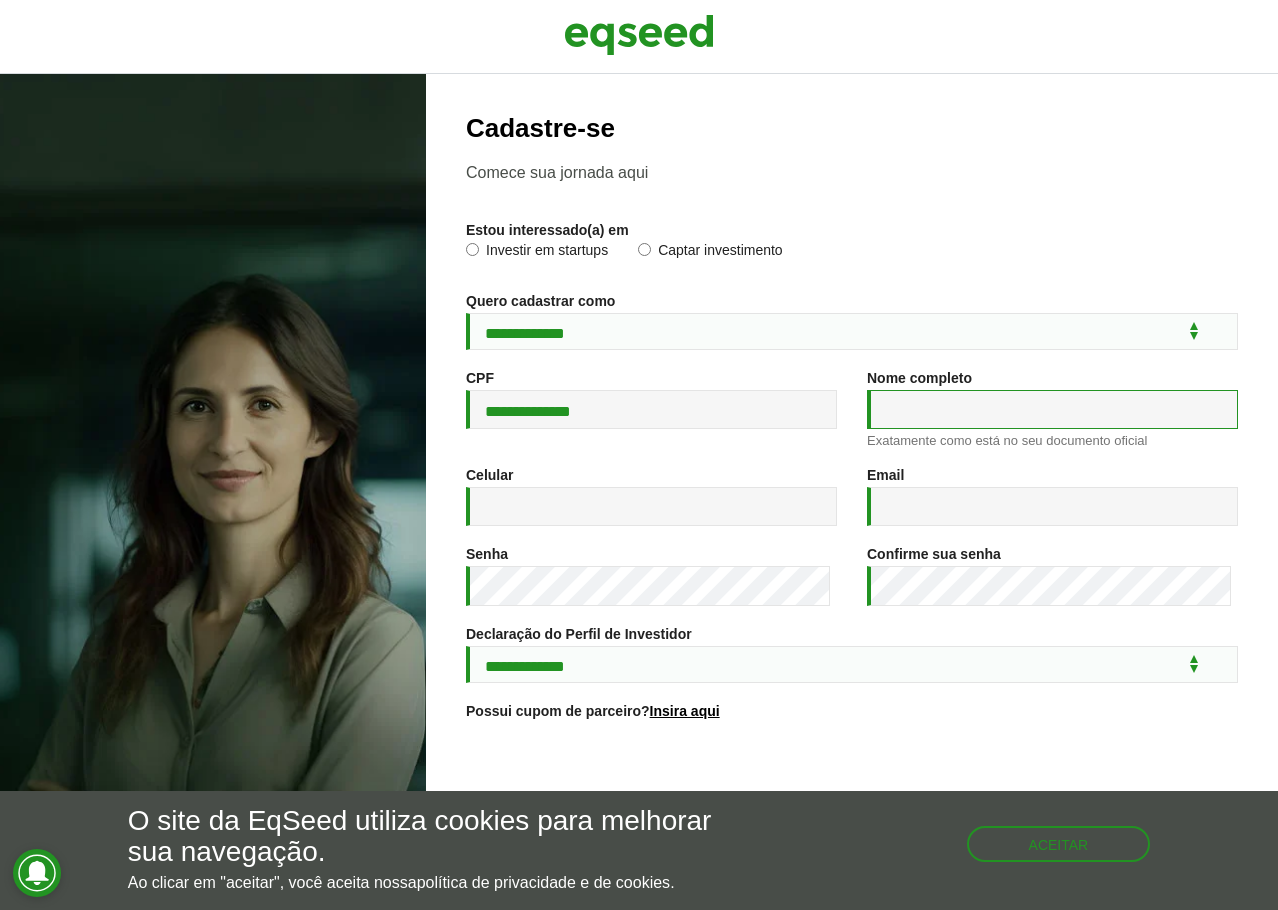 click on "Nome completo  *" at bounding box center (1052, 409) 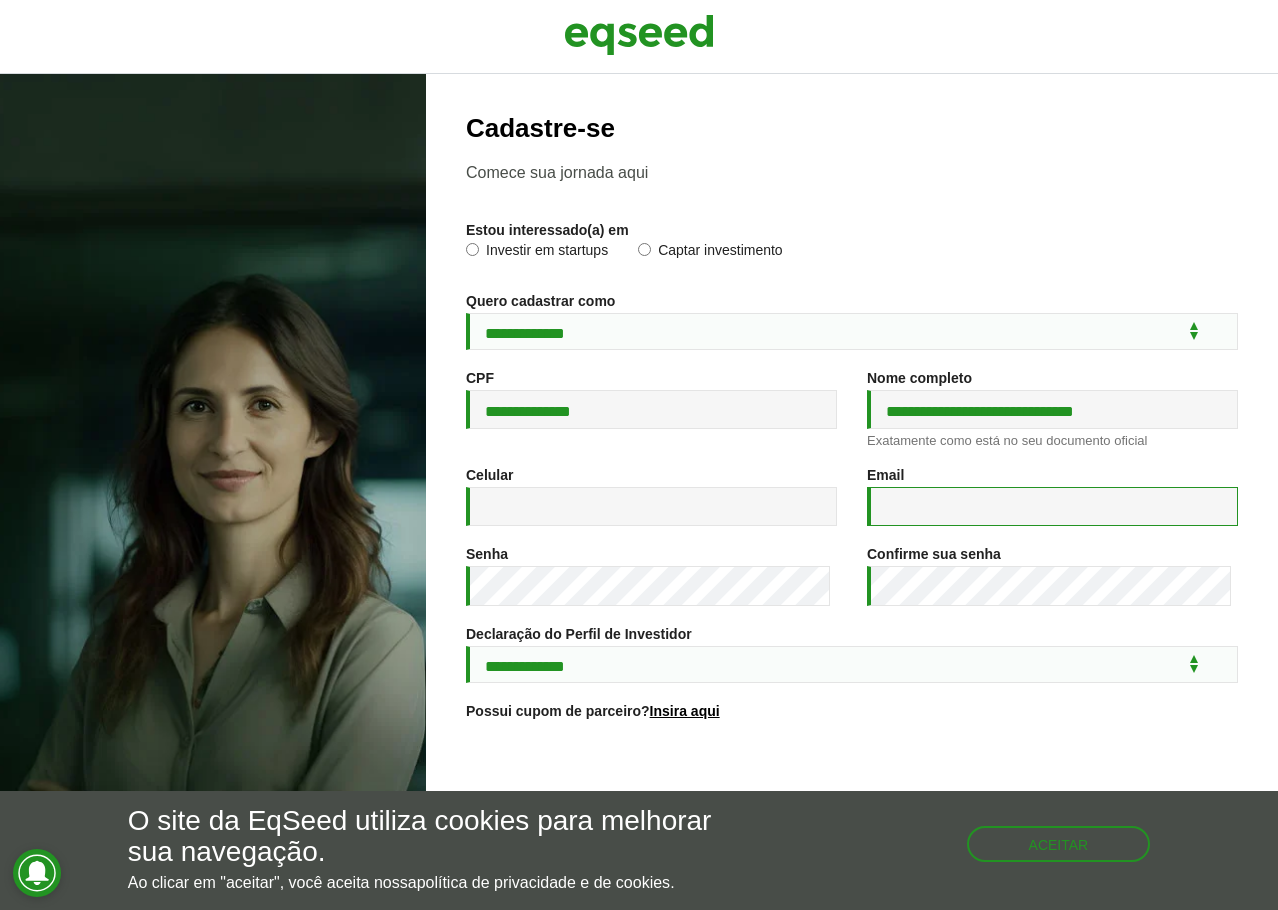 type on "**********" 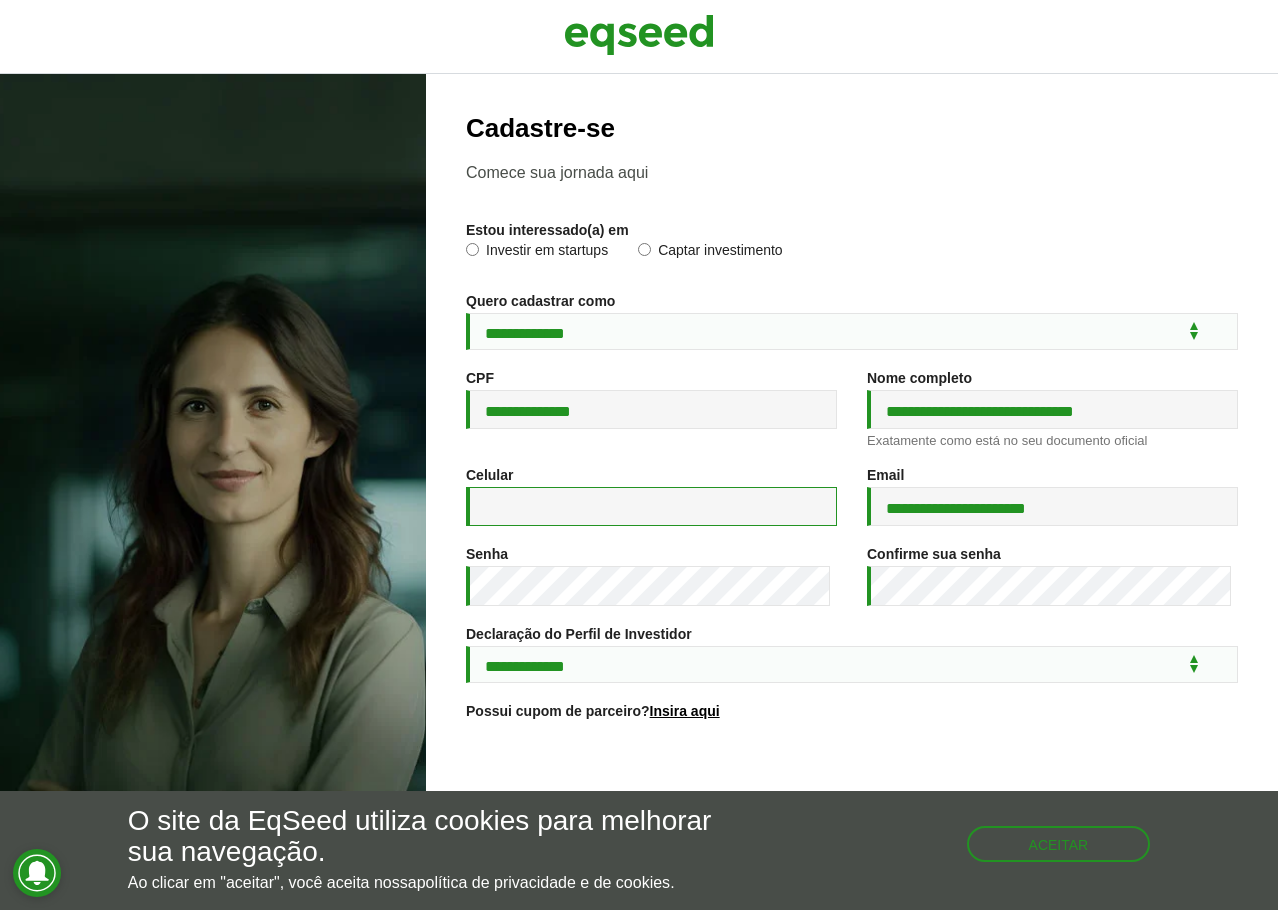 click on "Celular  *" at bounding box center [651, 506] 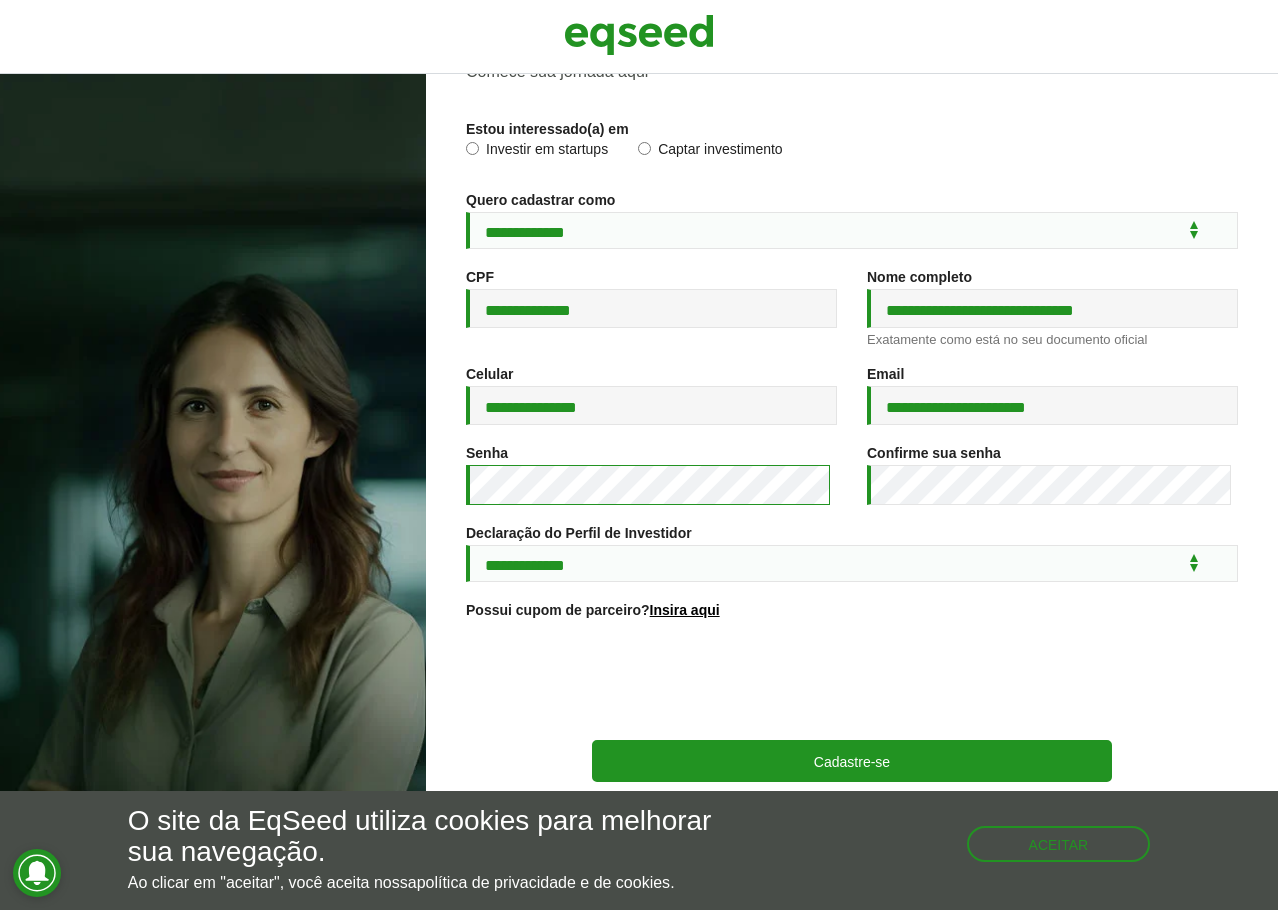 scroll, scrollTop: 107, scrollLeft: 0, axis: vertical 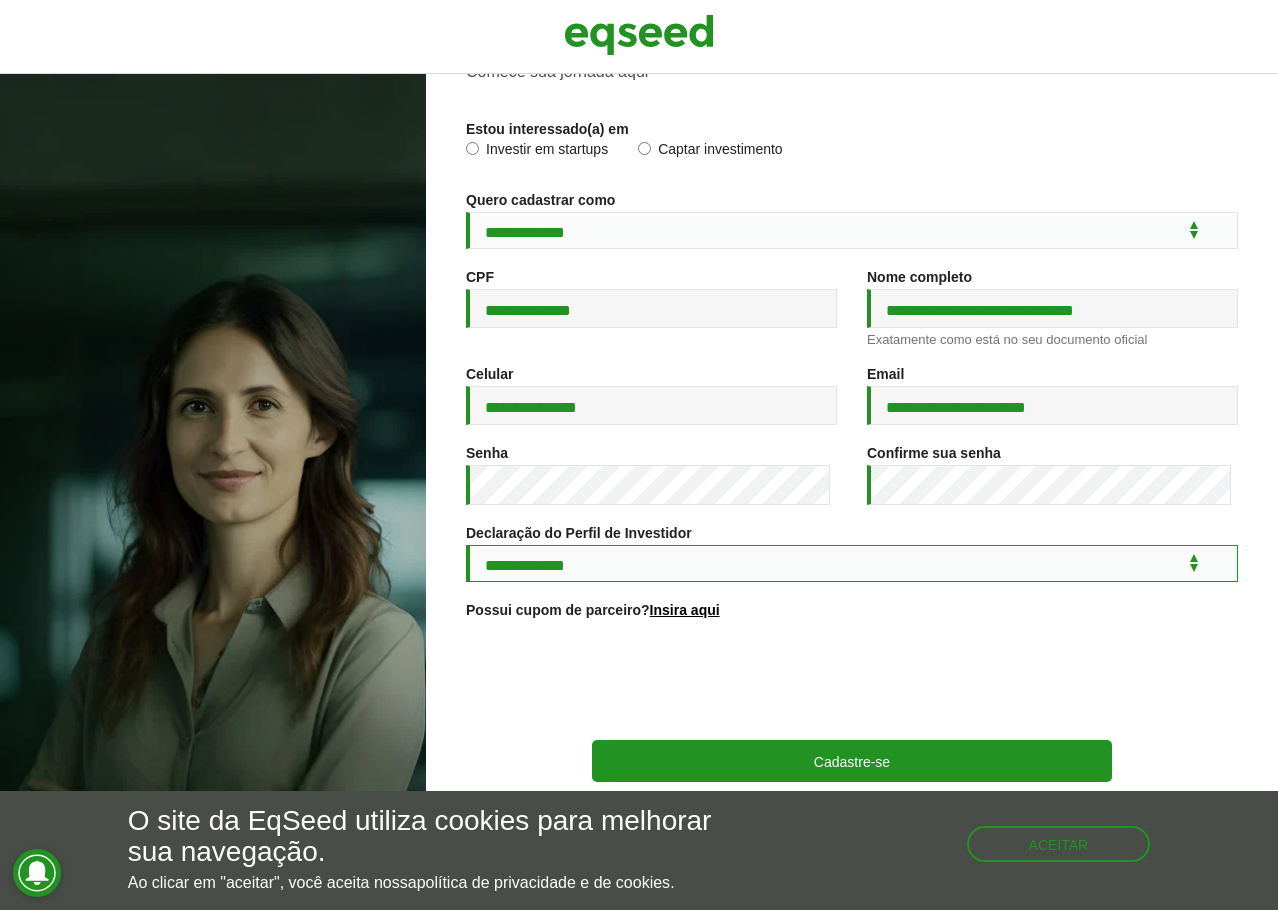 click on "**********" at bounding box center [852, 563] 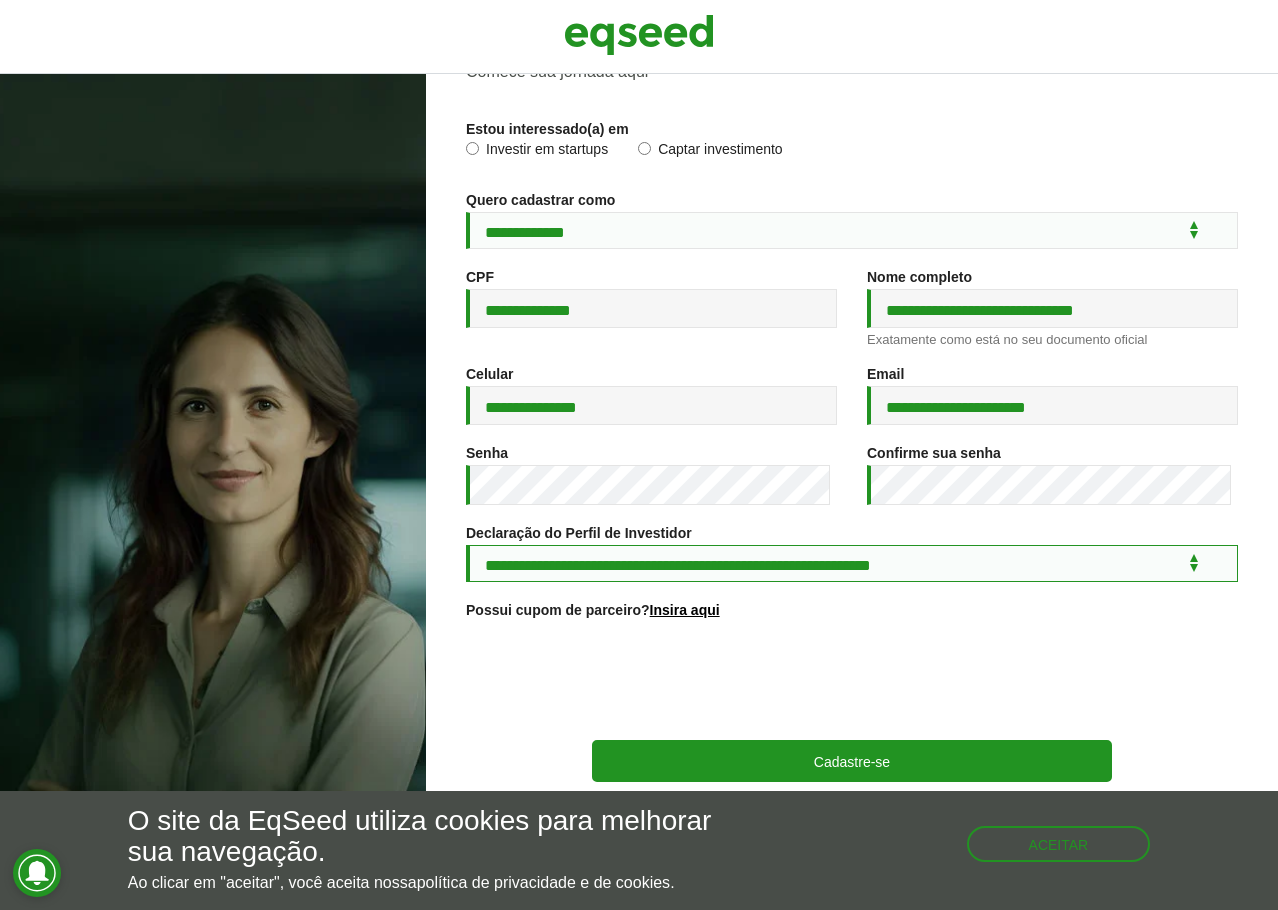 click on "**********" at bounding box center [852, 563] 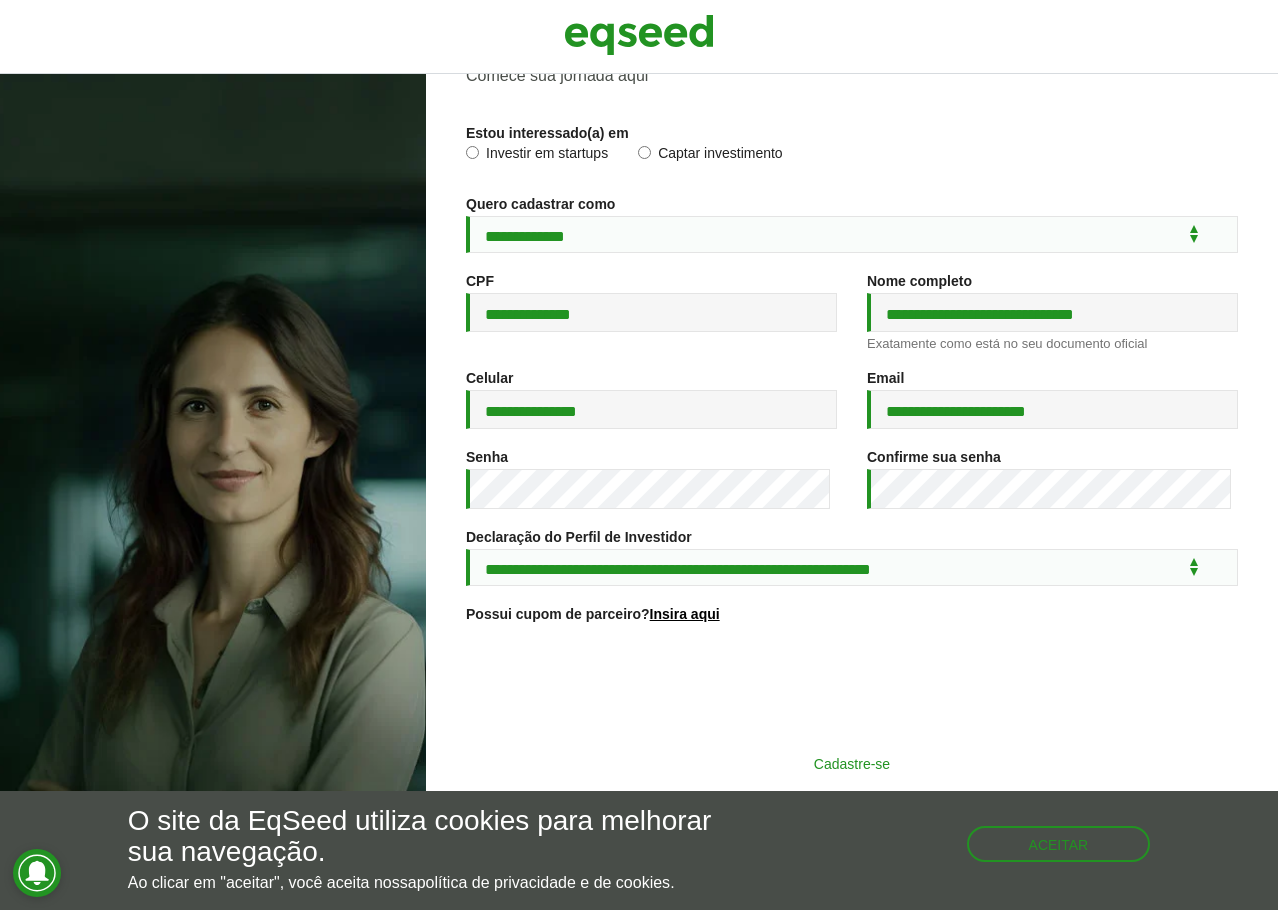 scroll, scrollTop: 103, scrollLeft: 0, axis: vertical 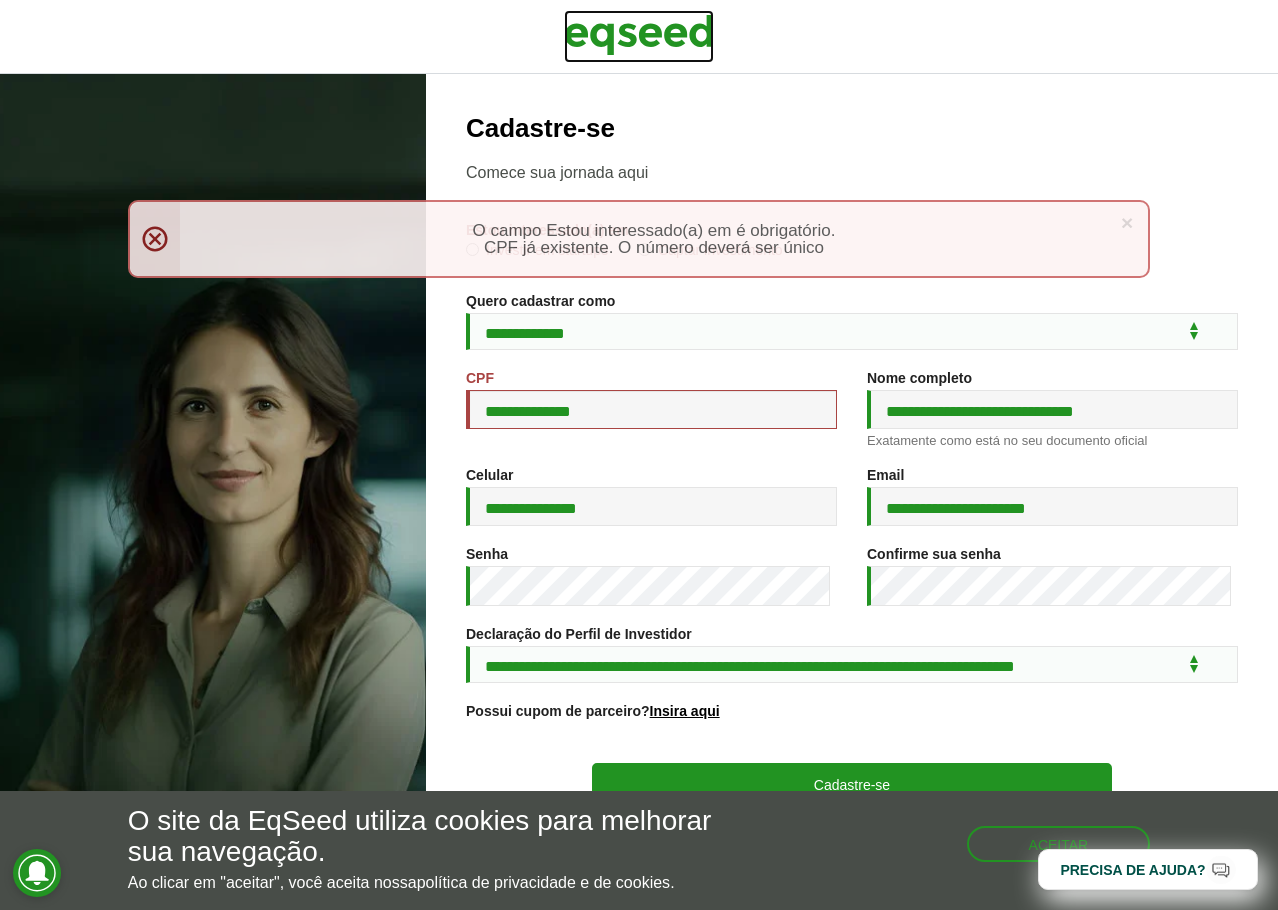click at bounding box center [639, 35] 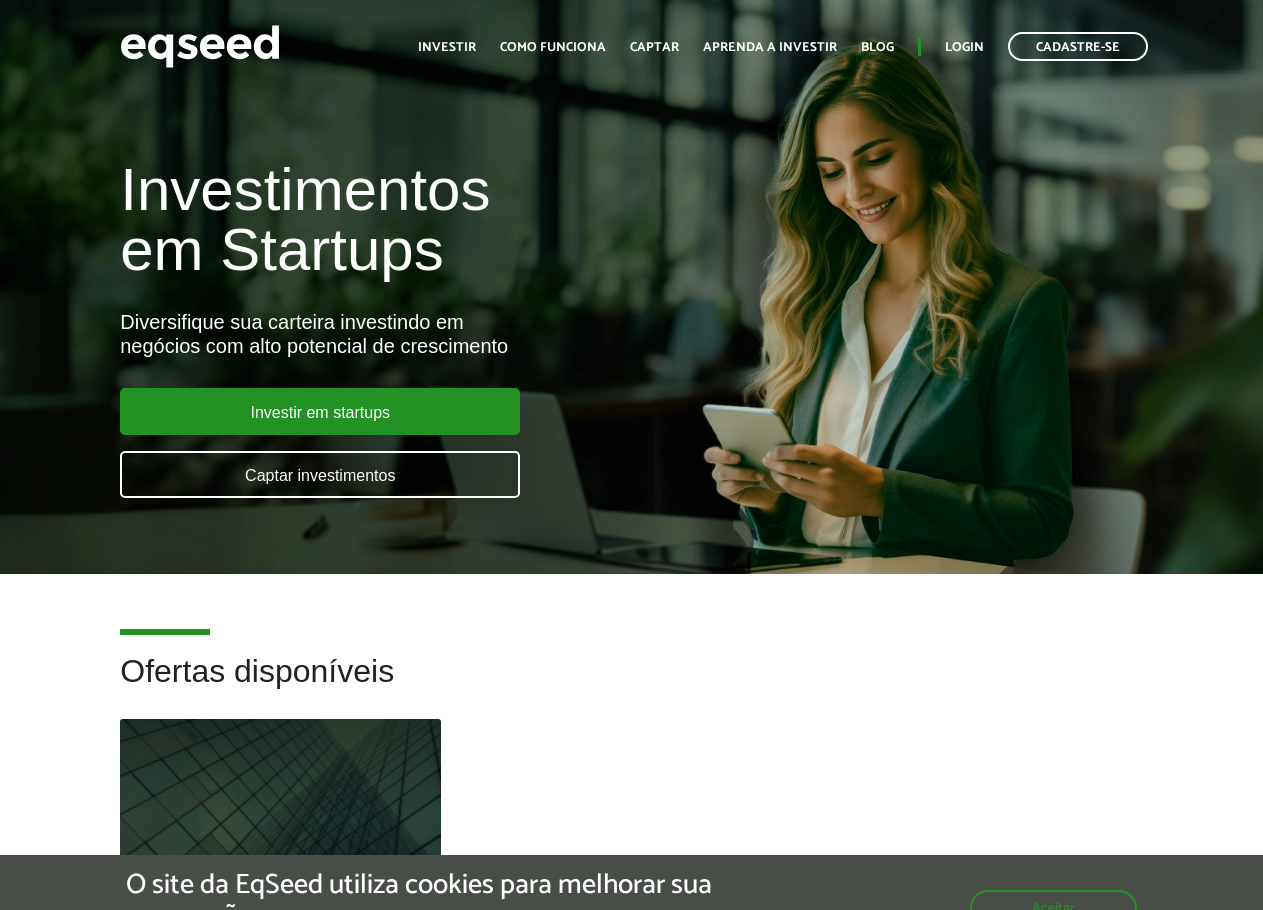 scroll, scrollTop: 0, scrollLeft: 0, axis: both 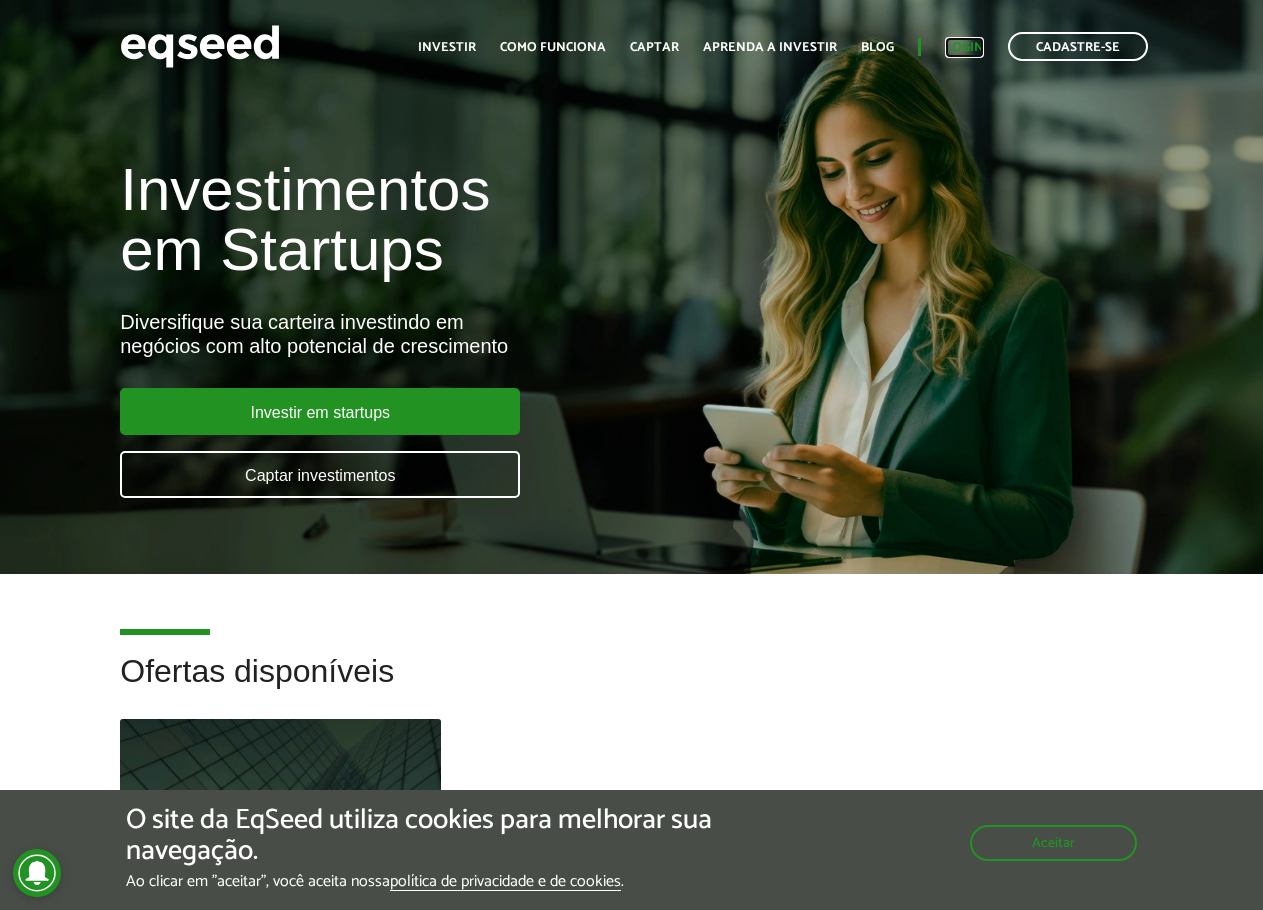 click on "Login" at bounding box center [964, 47] 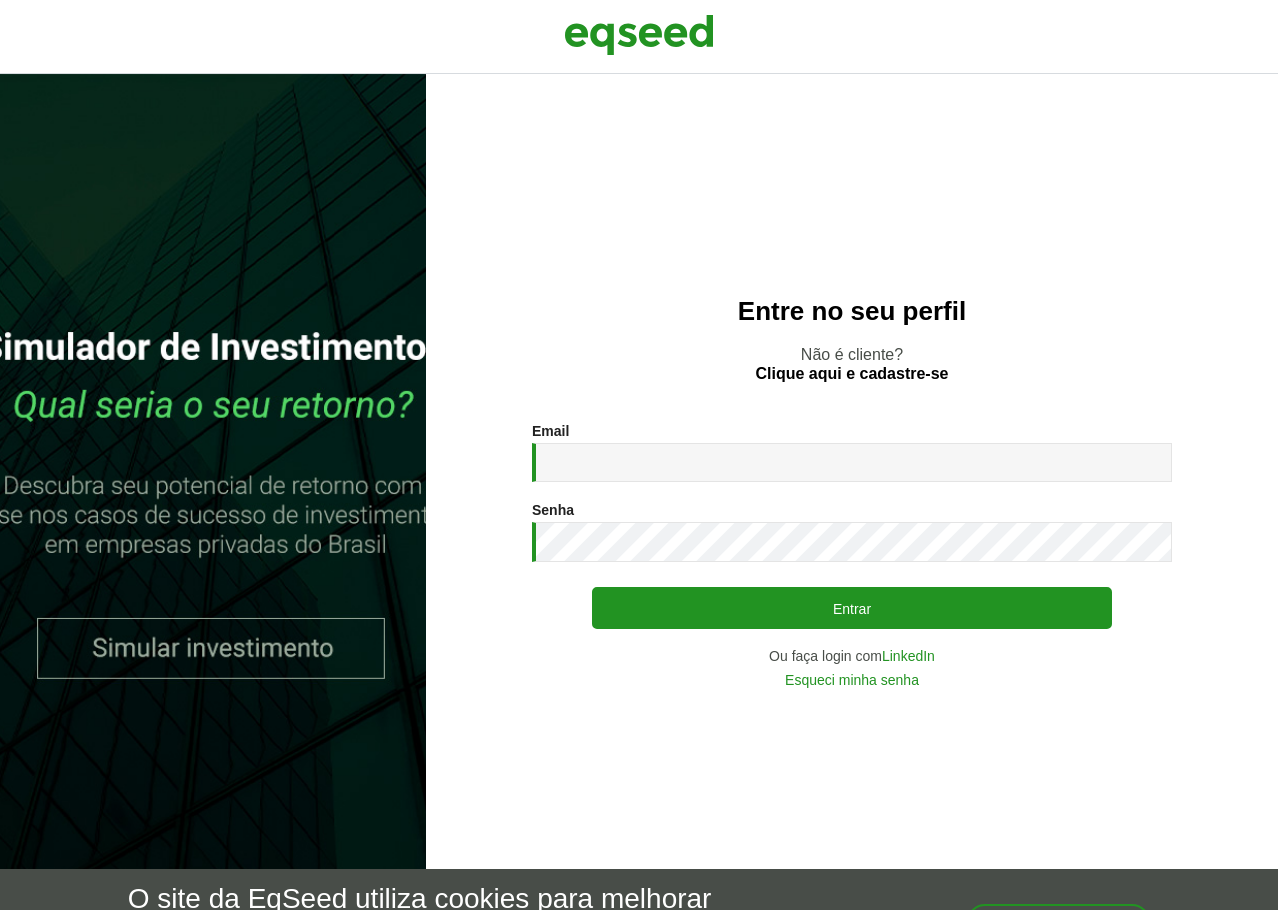 scroll, scrollTop: 0, scrollLeft: 0, axis: both 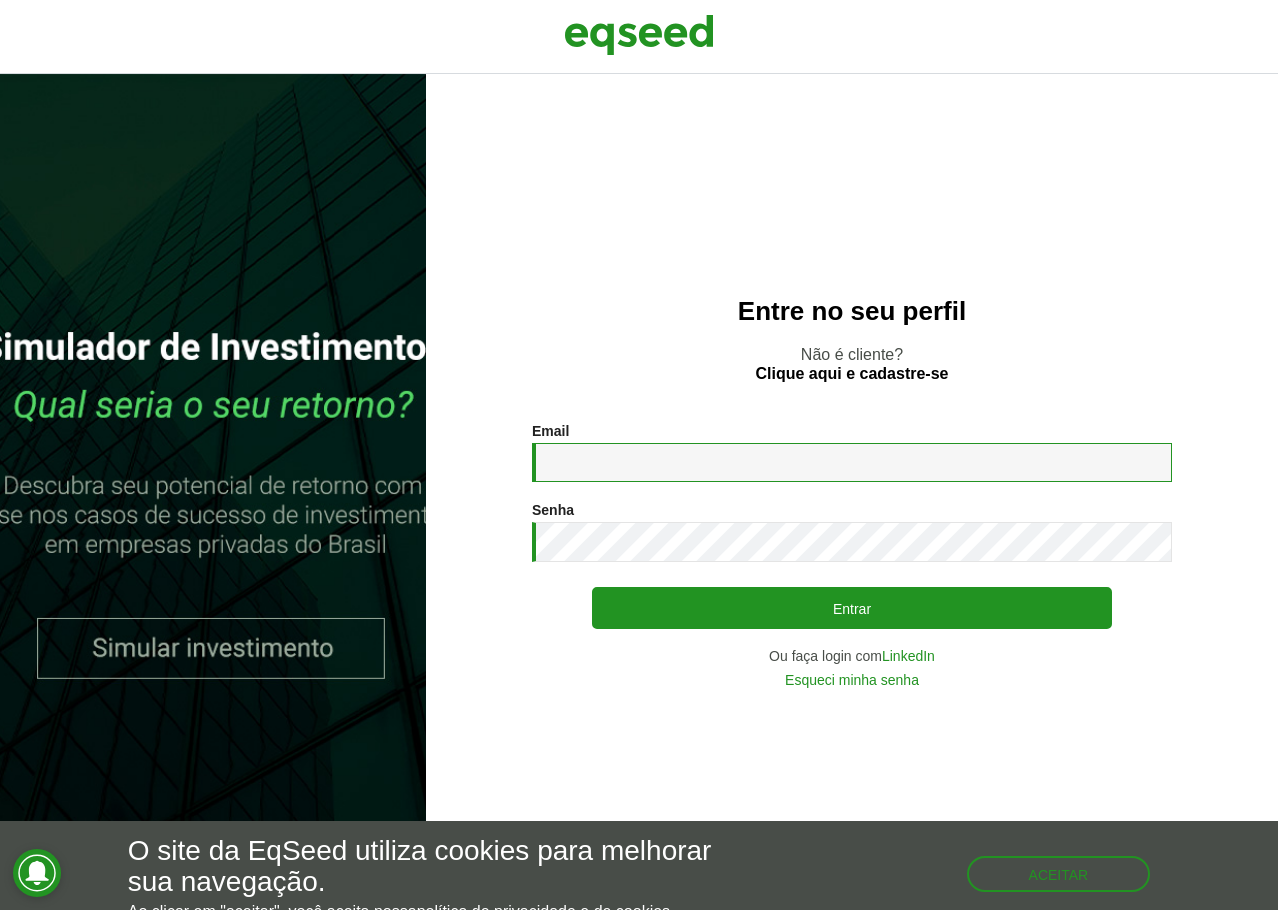 click on "Email  *" at bounding box center [852, 462] 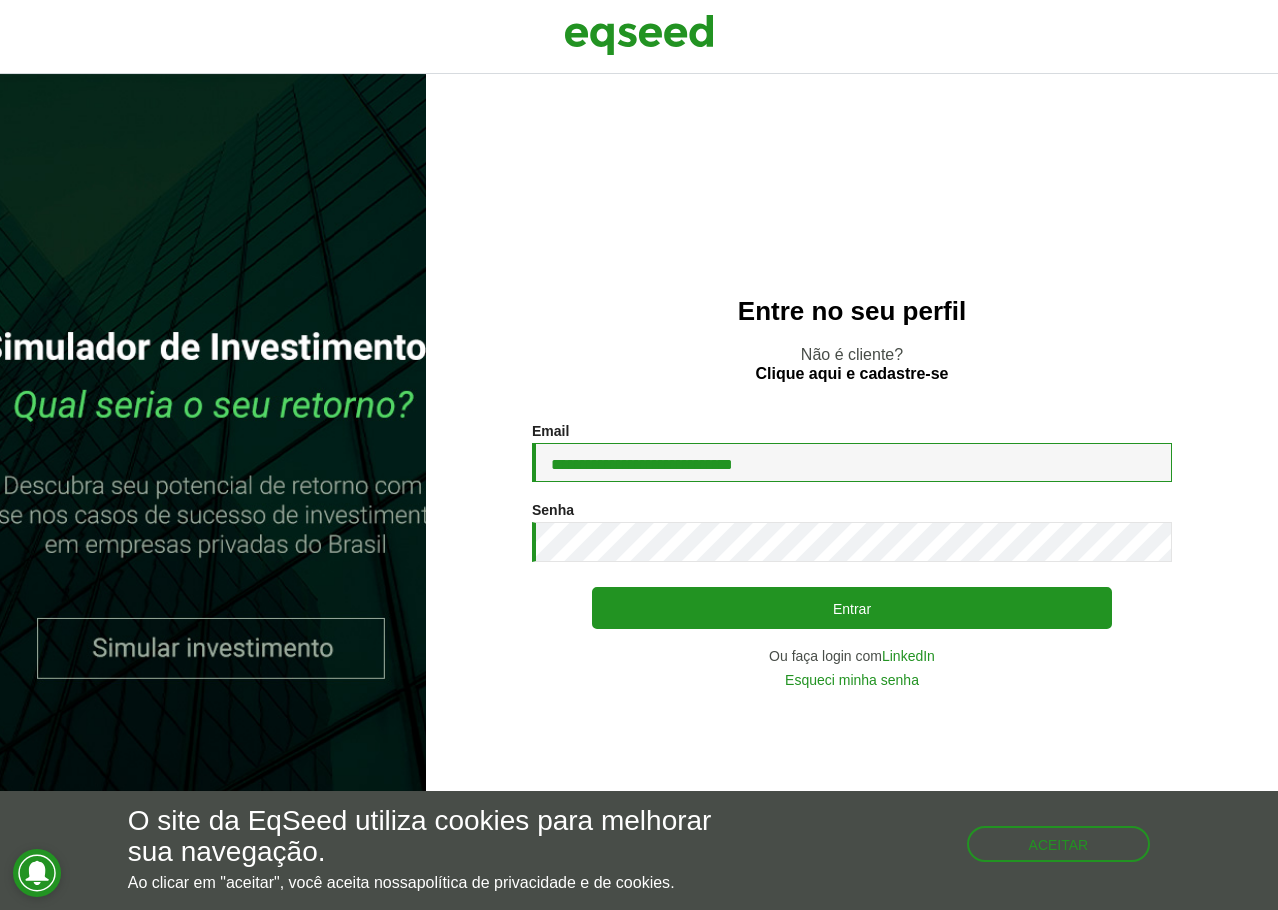 type on "**********" 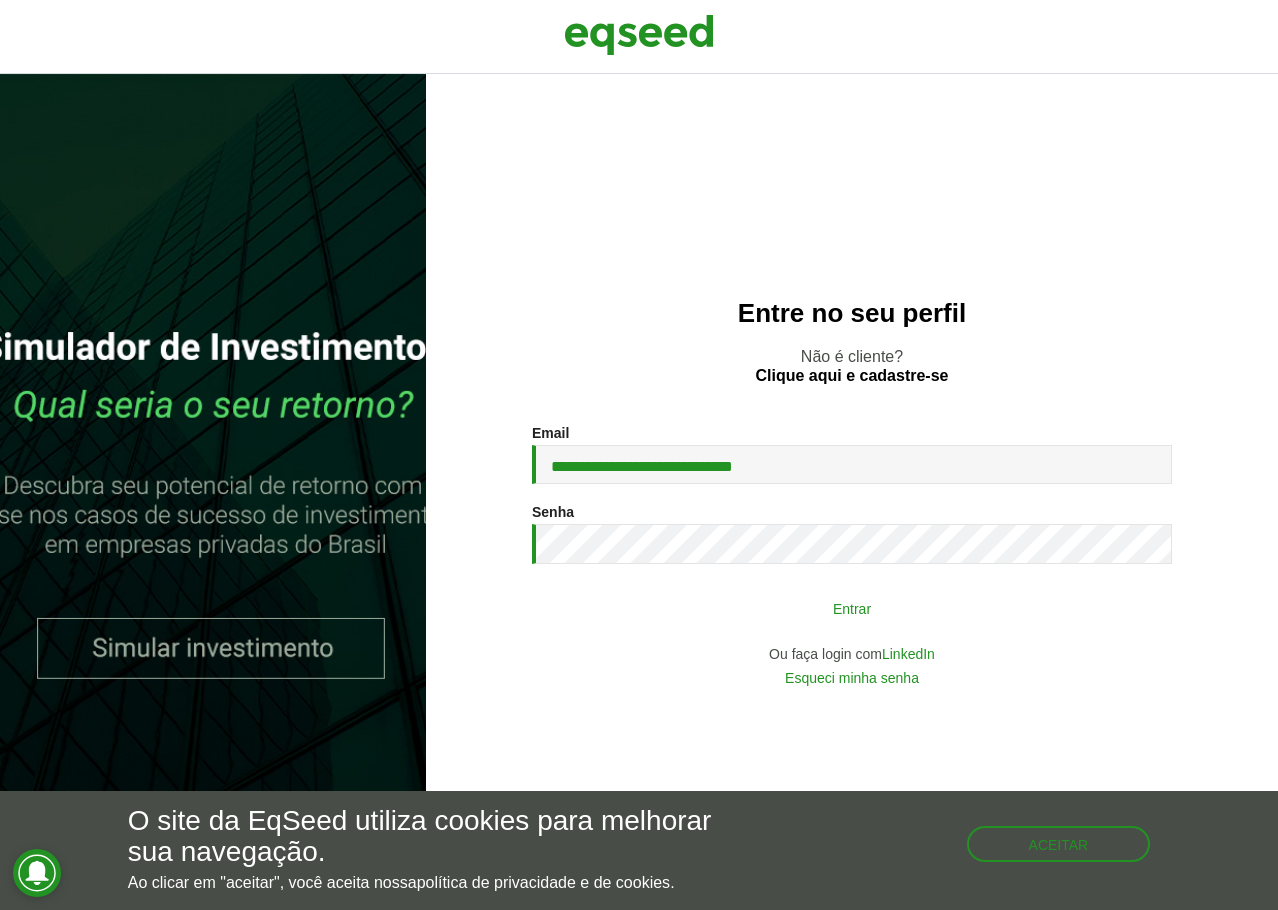 click on "Entrar" at bounding box center (852, 608) 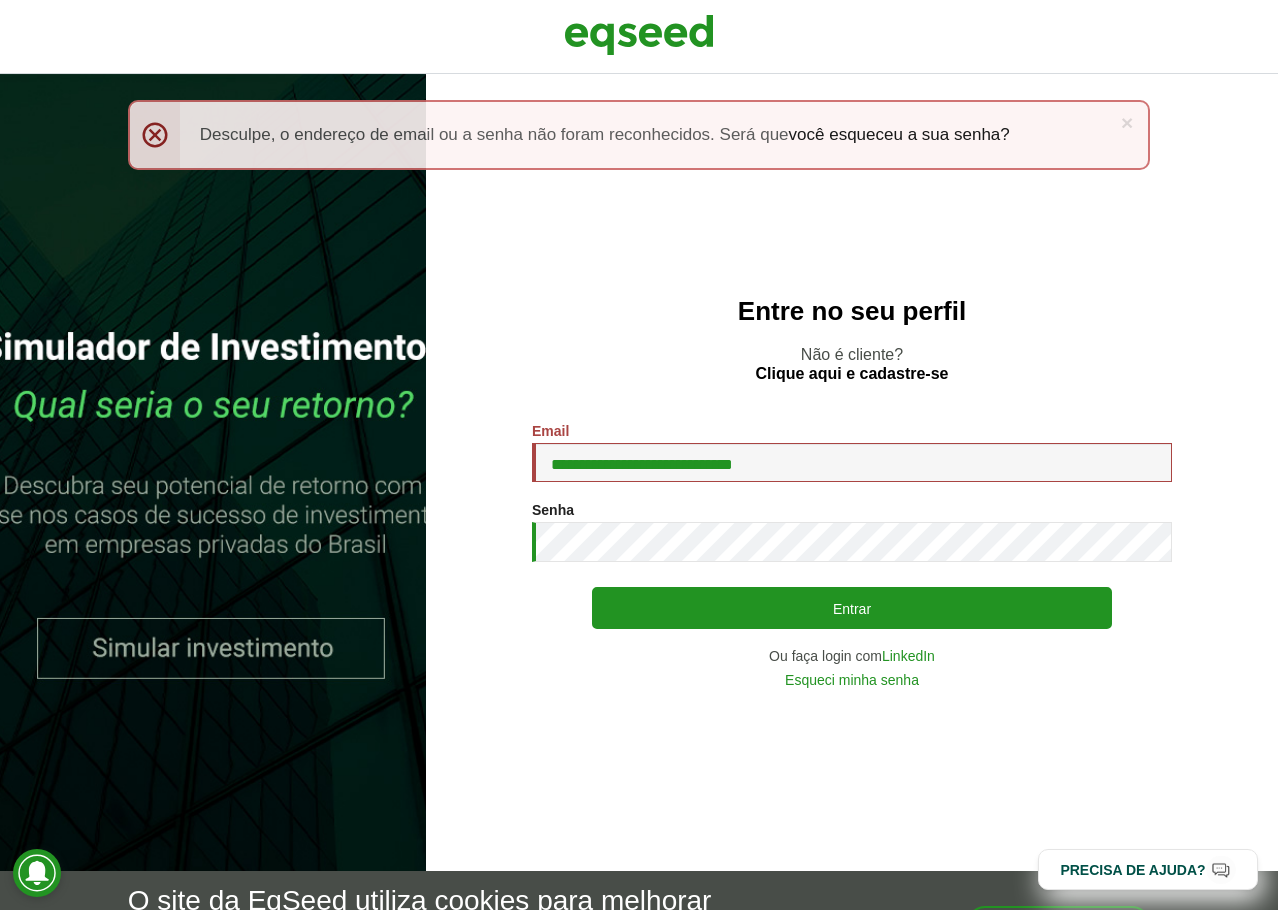 scroll, scrollTop: 0, scrollLeft: 0, axis: both 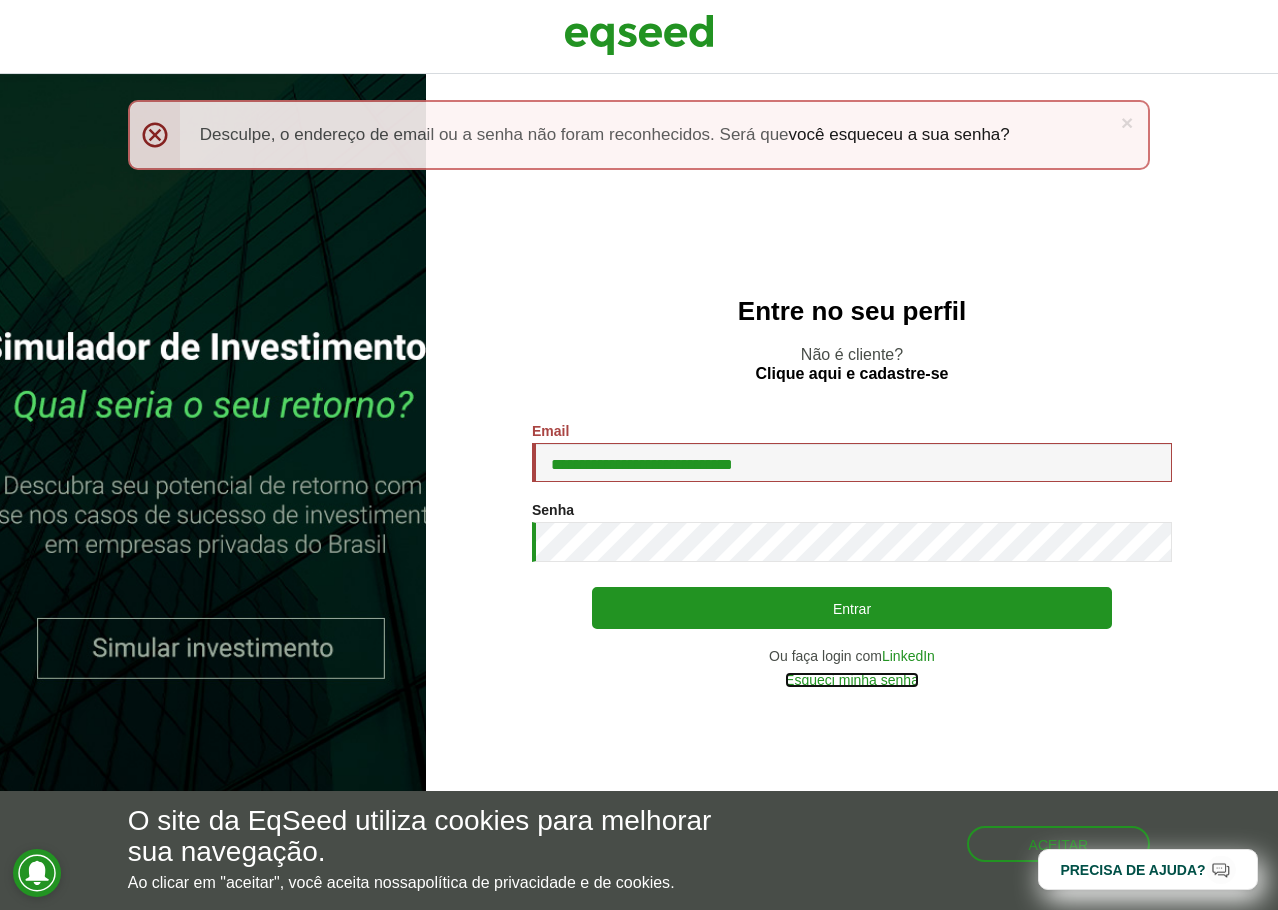 click on "Esqueci minha senha" at bounding box center (852, 680) 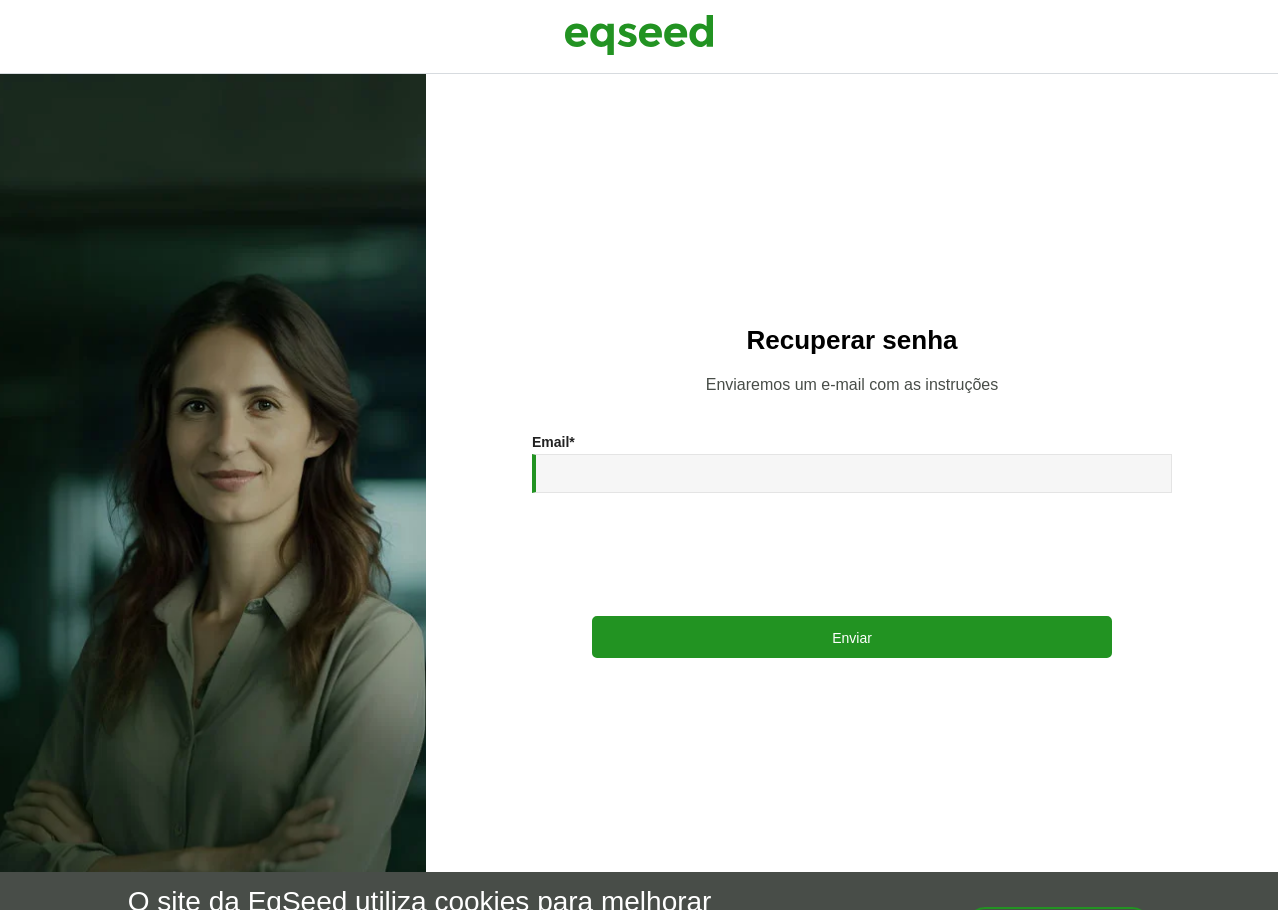scroll, scrollTop: 0, scrollLeft: 0, axis: both 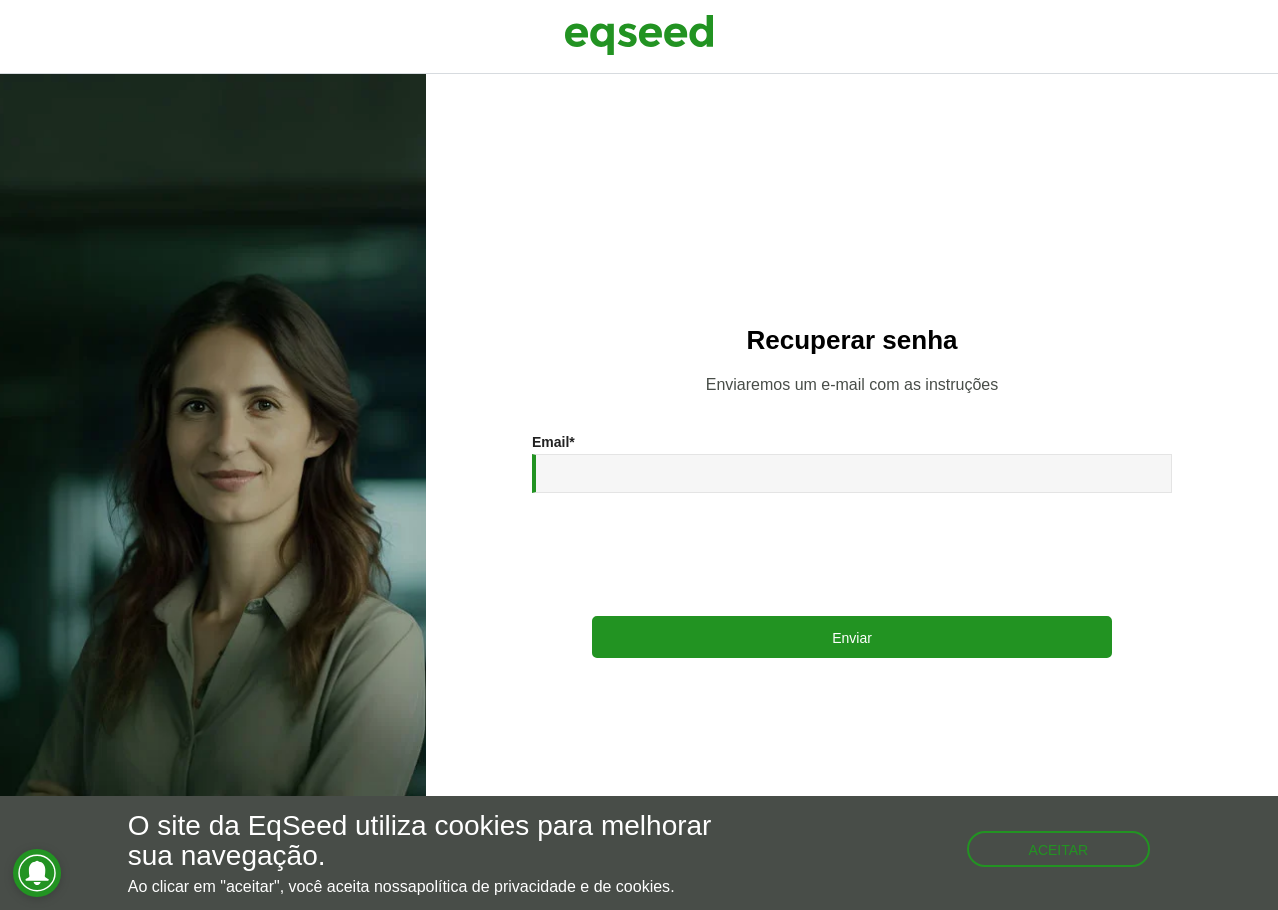 click on "Email  *
Enviar" at bounding box center (852, 546) 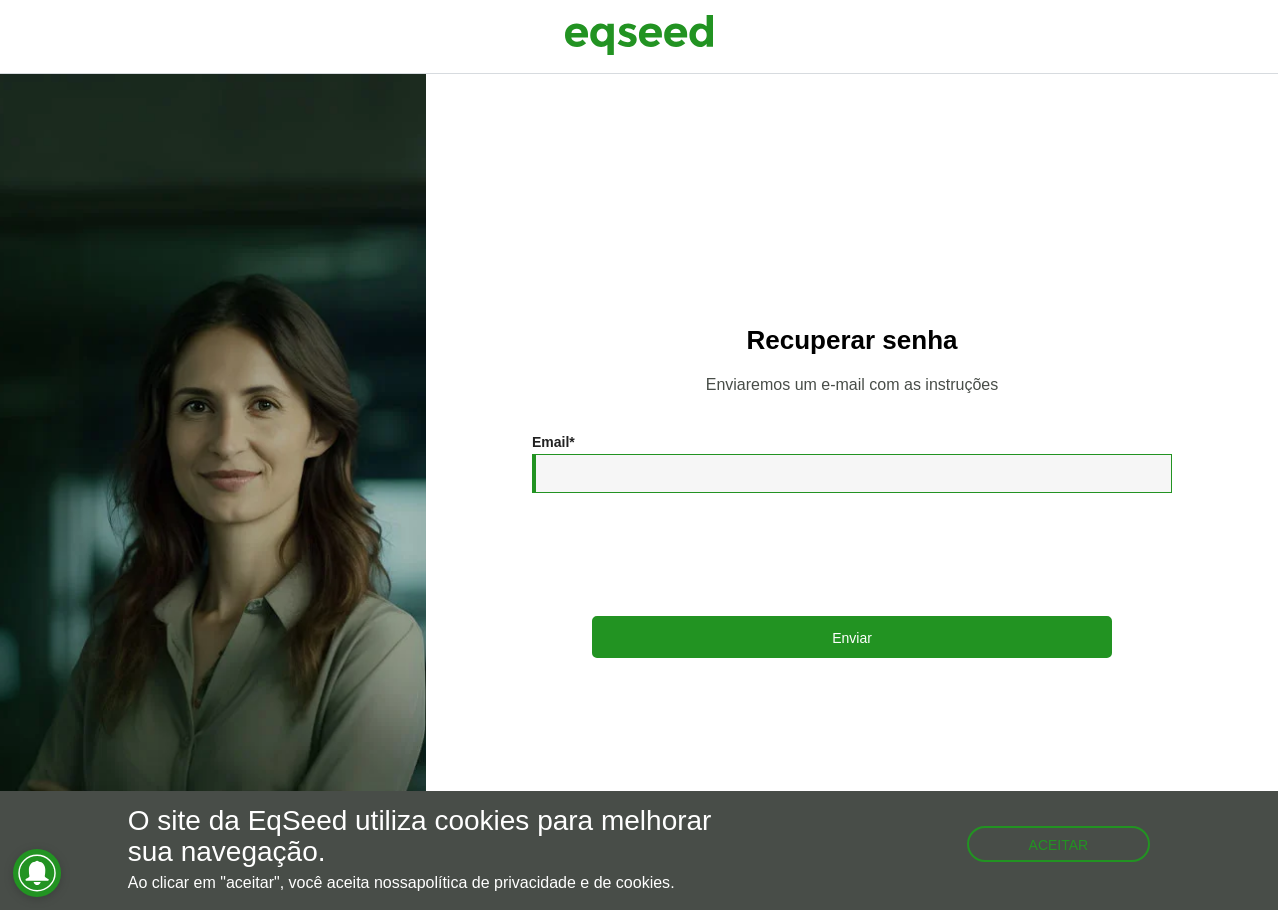 click on "Email  *" at bounding box center [852, 473] 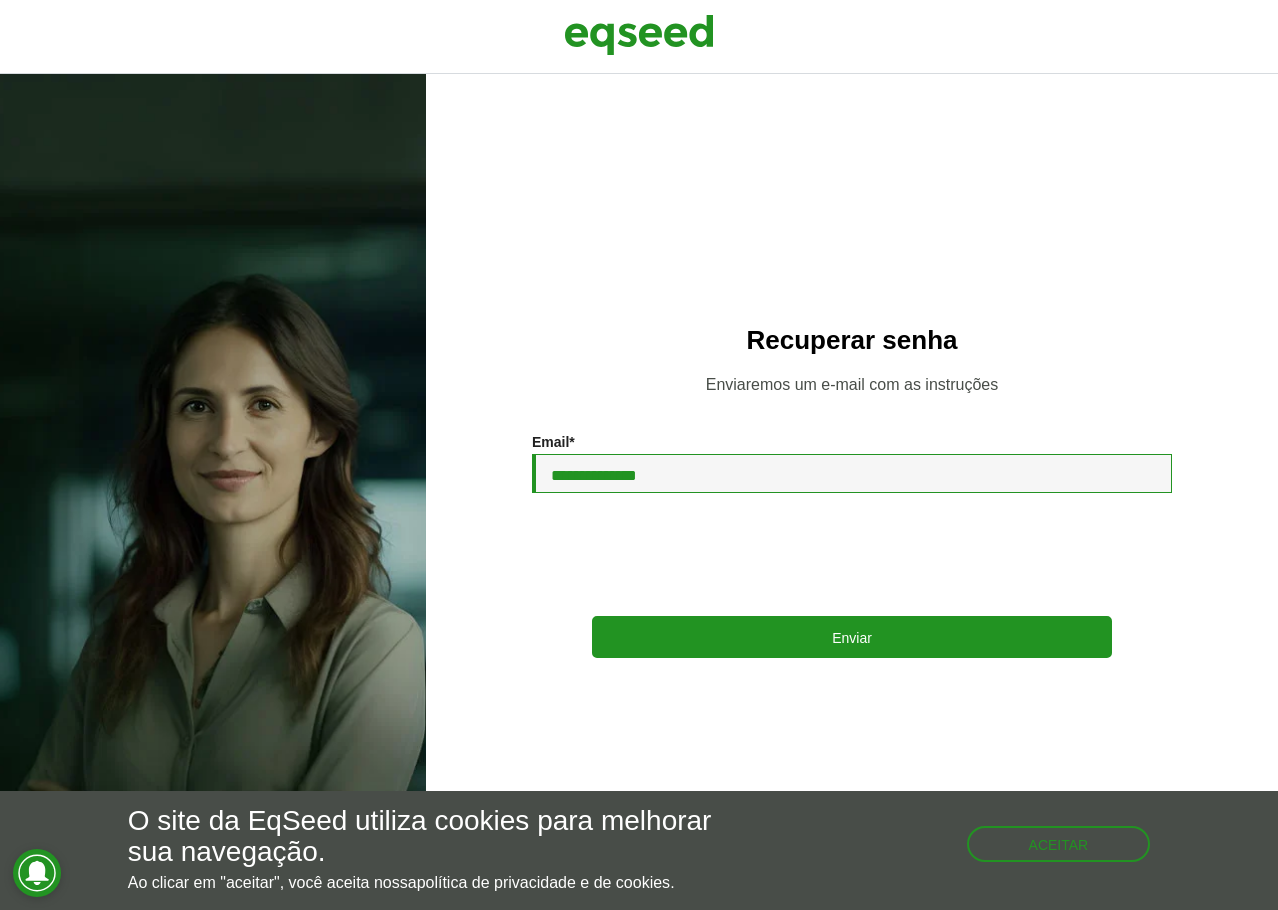 type on "**********" 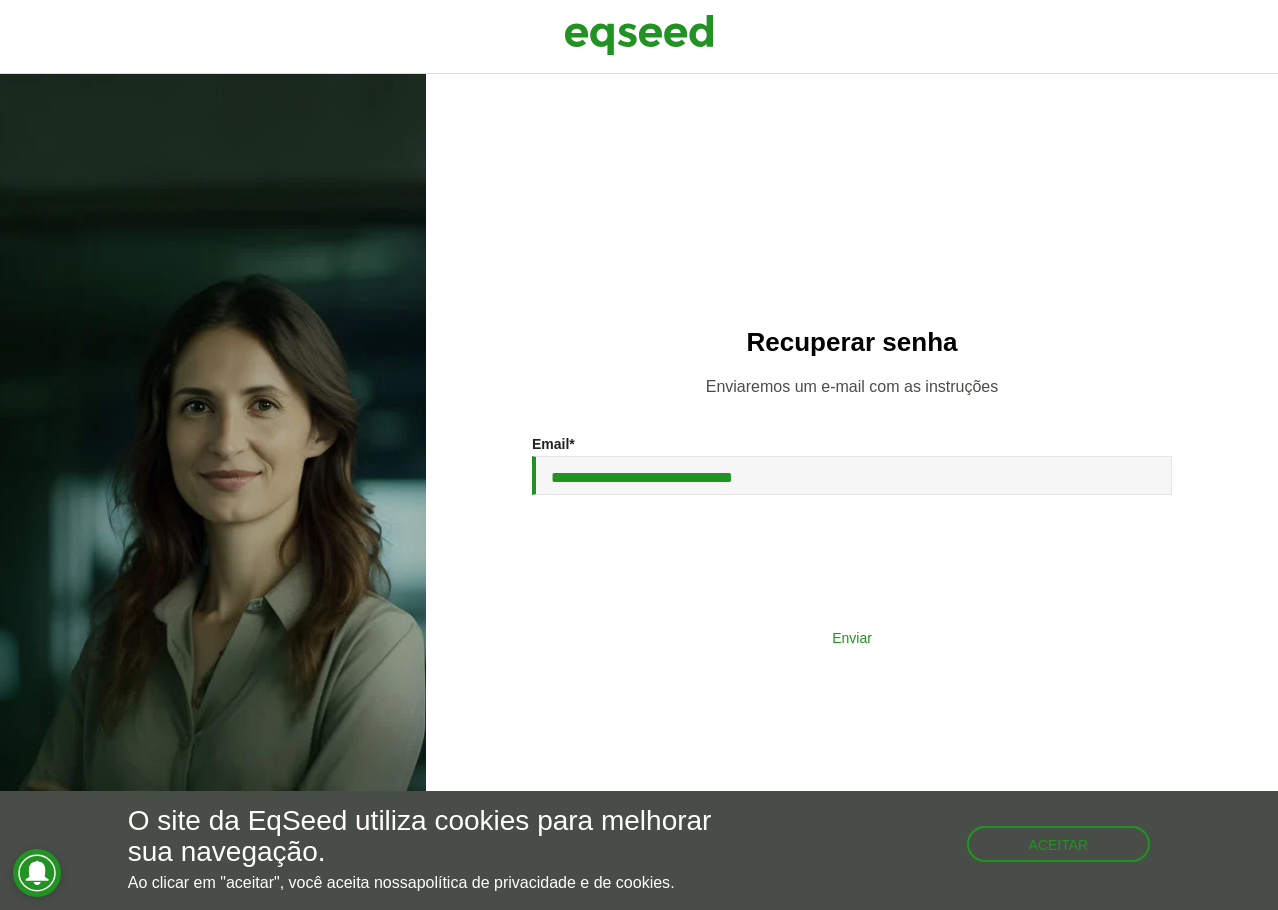 click on "Enviar" at bounding box center (852, 637) 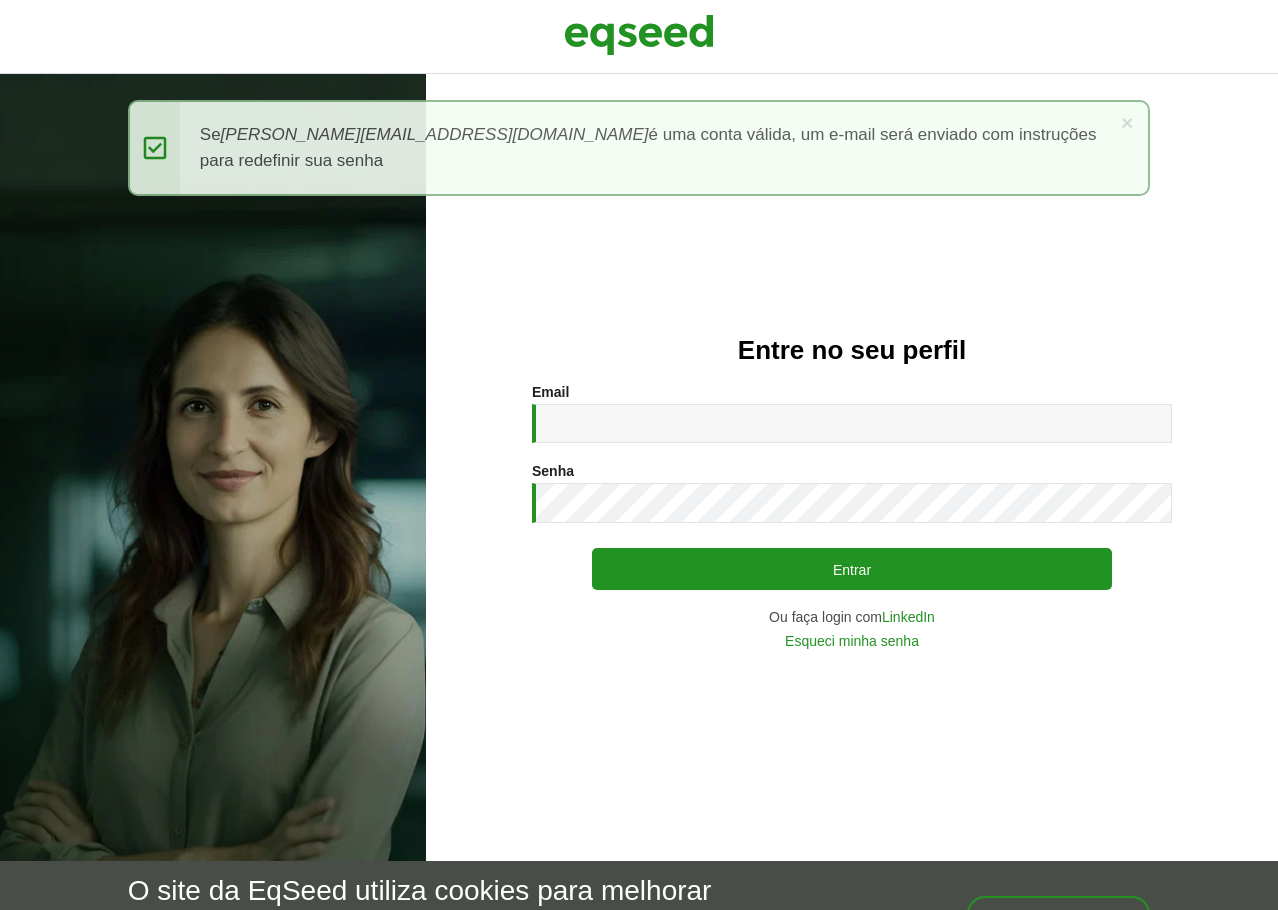 scroll, scrollTop: 0, scrollLeft: 0, axis: both 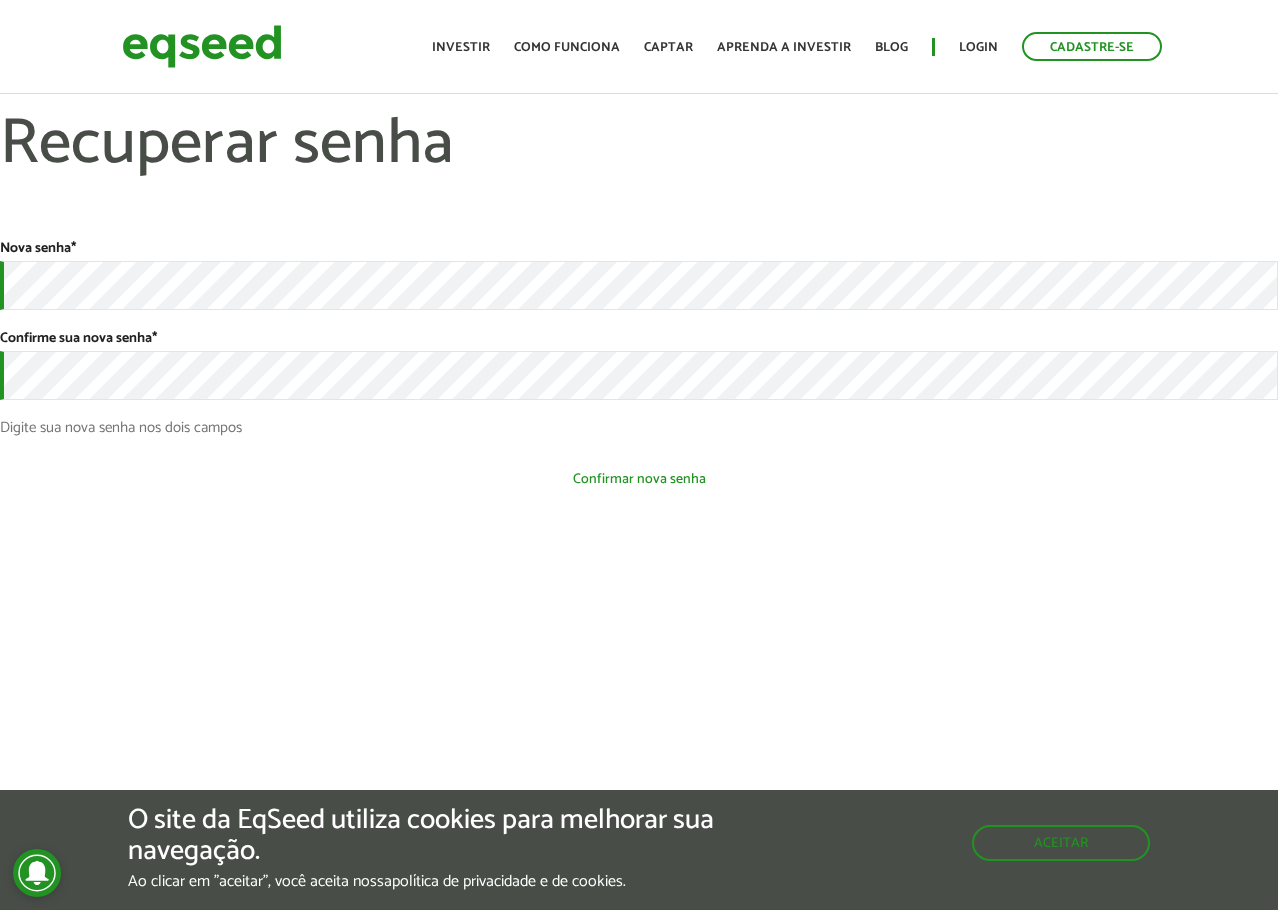 click on "Confirmar nova senha" at bounding box center (639, 479) 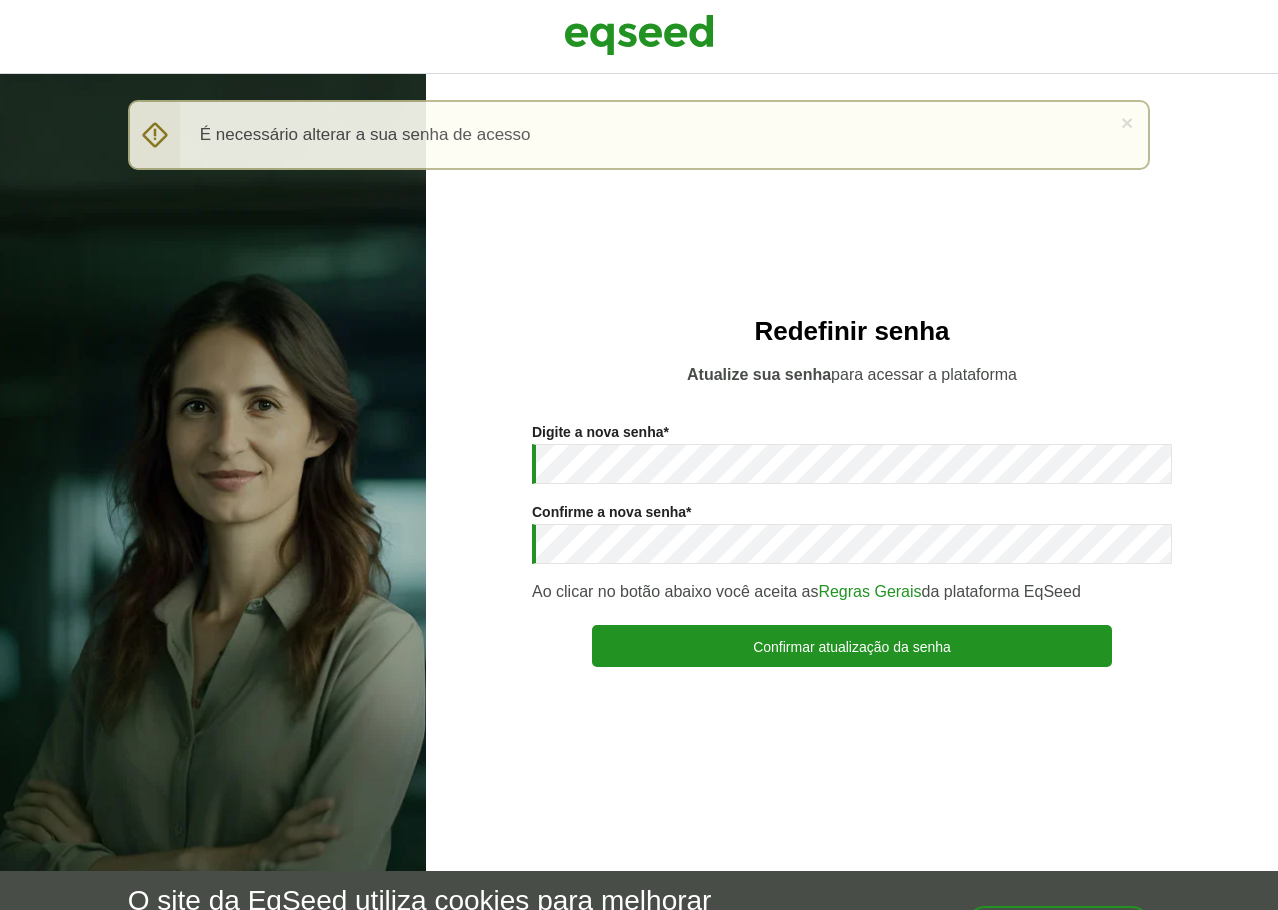 scroll, scrollTop: 0, scrollLeft: 0, axis: both 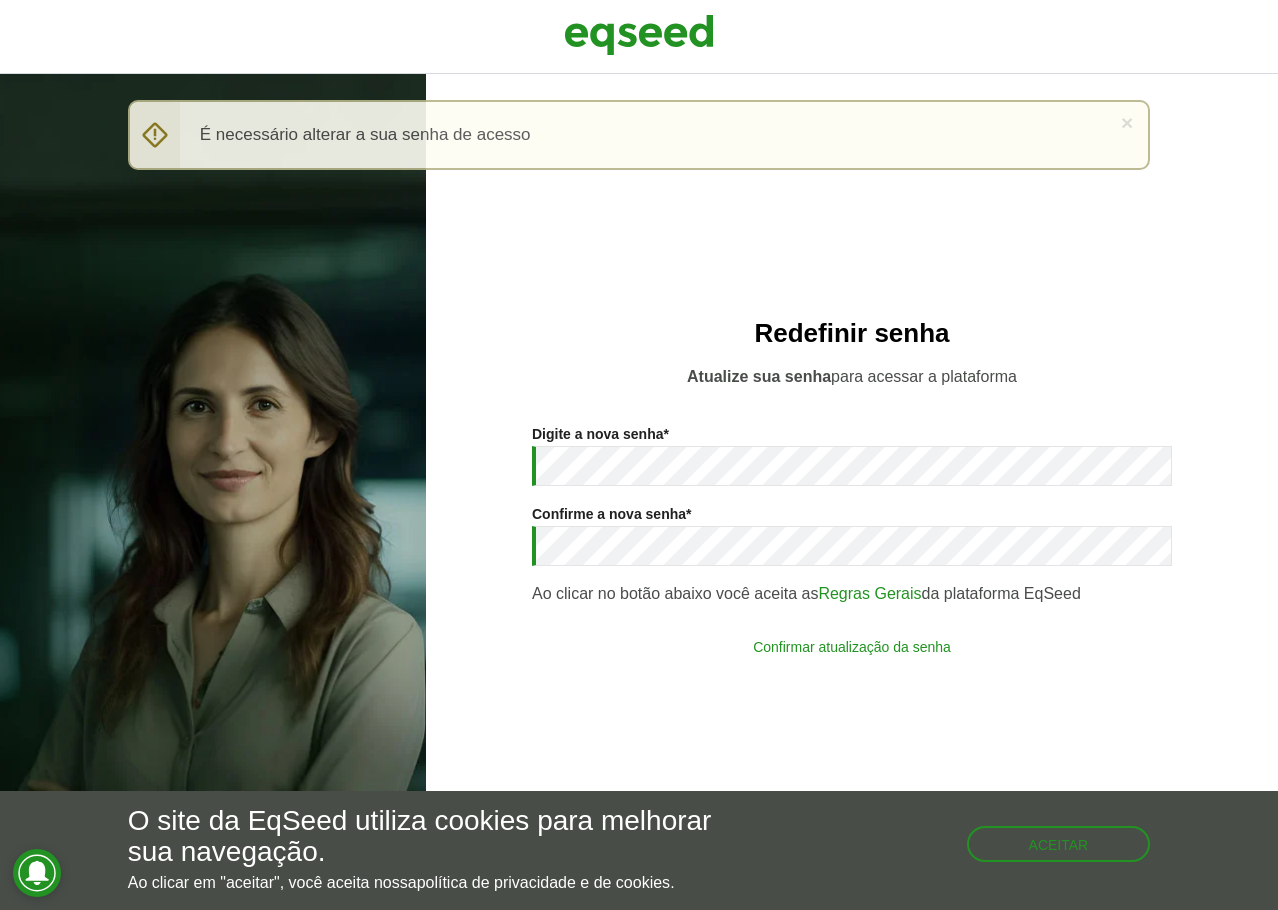 click on "Confirmar atualização da senha" at bounding box center [852, 646] 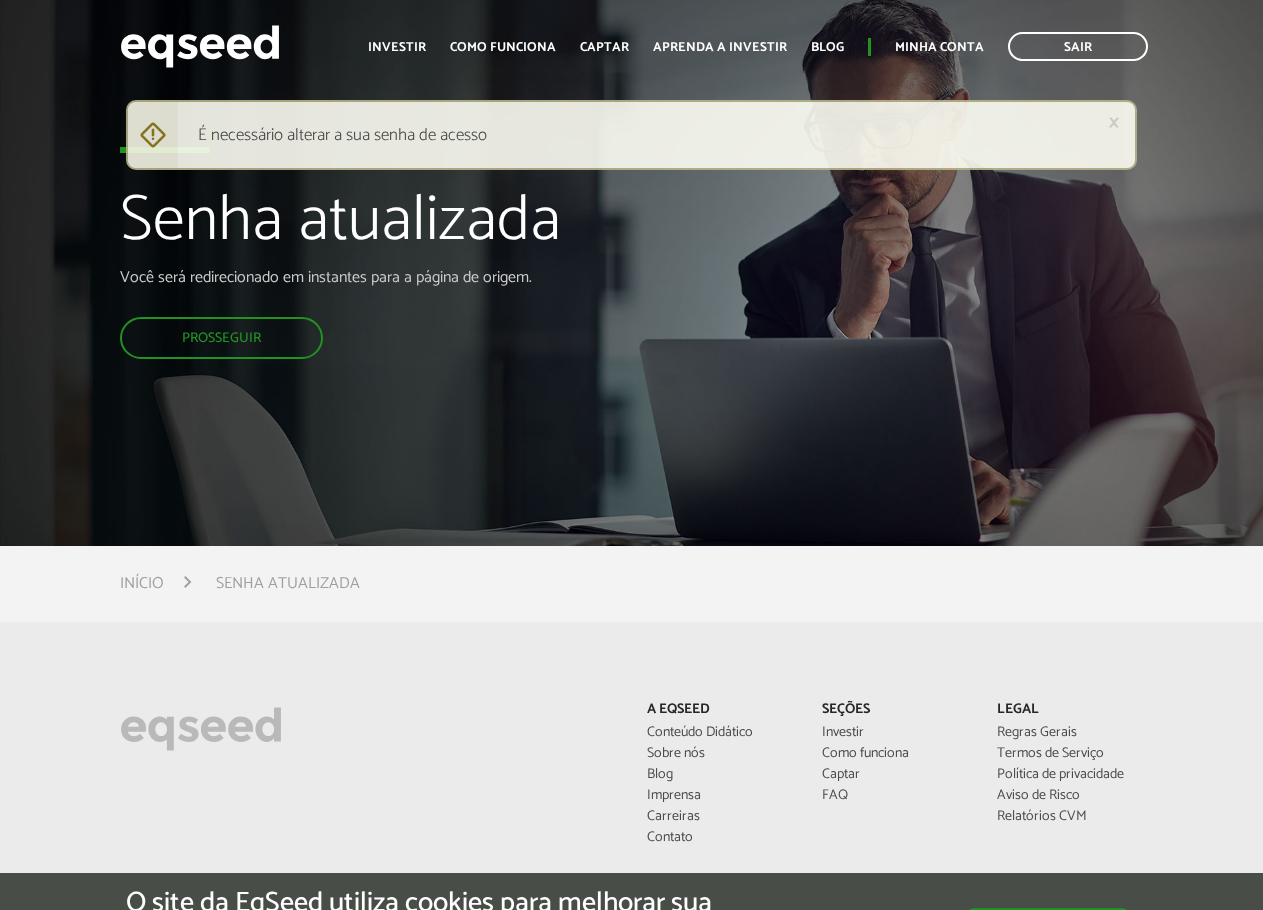 scroll, scrollTop: 0, scrollLeft: 0, axis: both 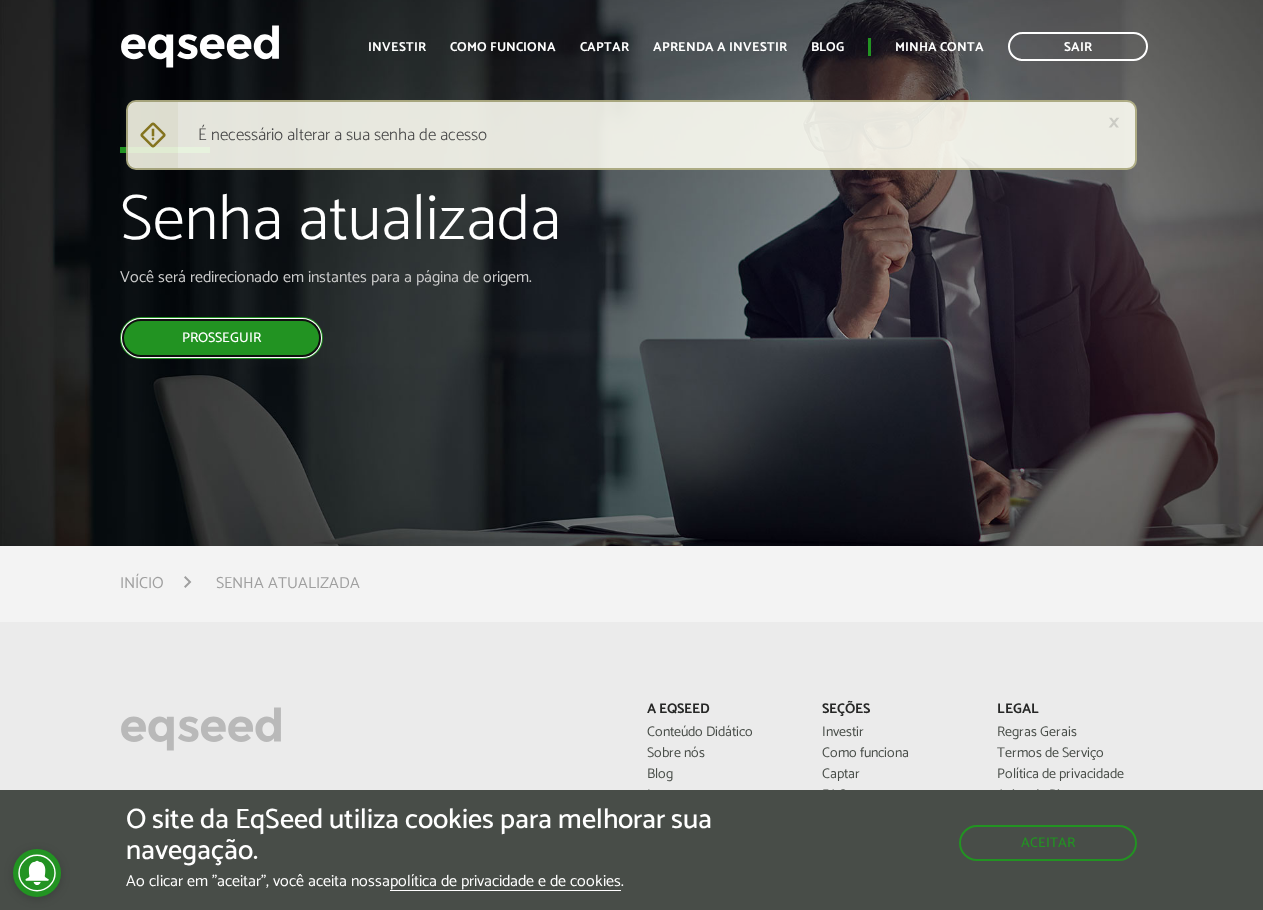 click on "Prosseguir" at bounding box center (221, 338) 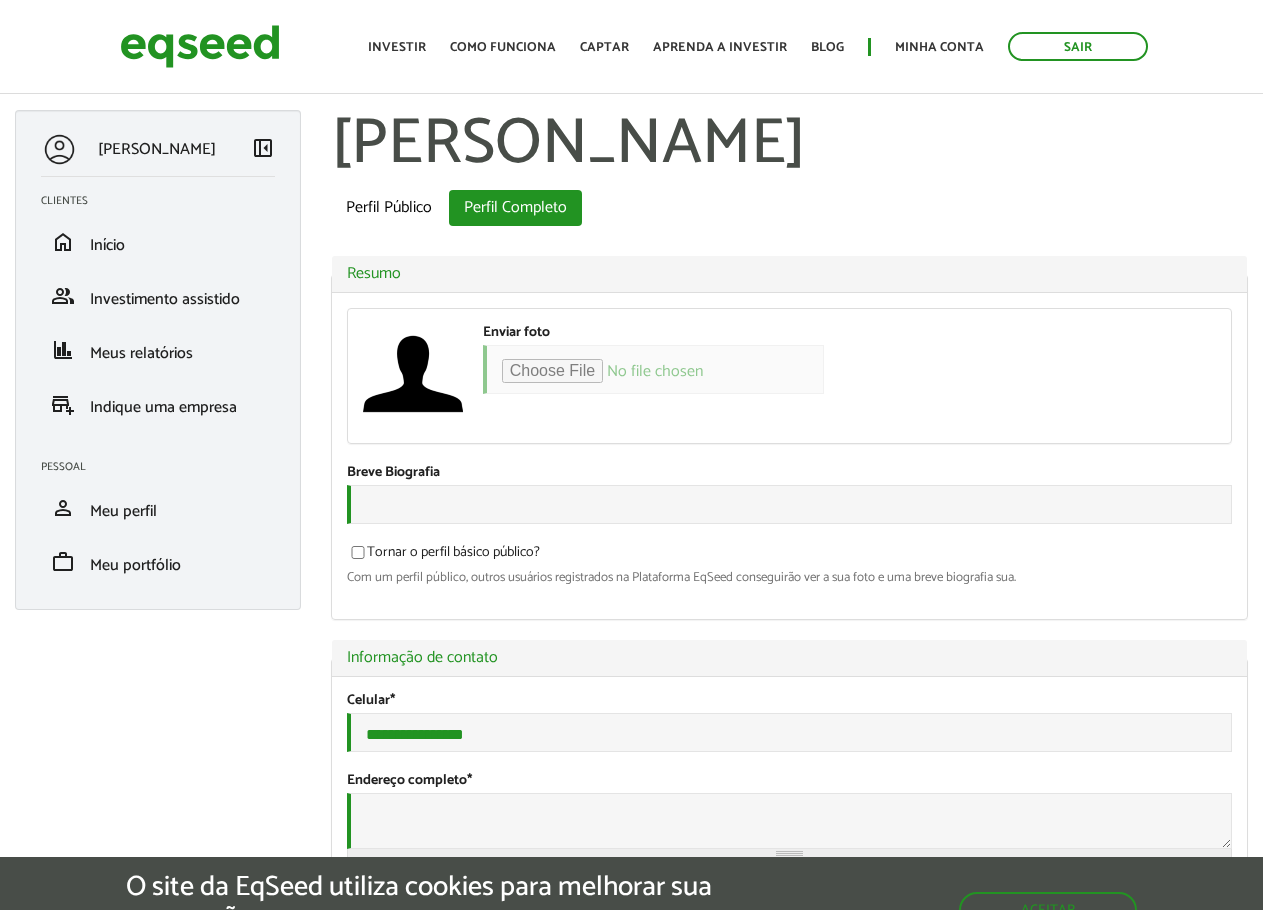 scroll, scrollTop: 0, scrollLeft: 0, axis: both 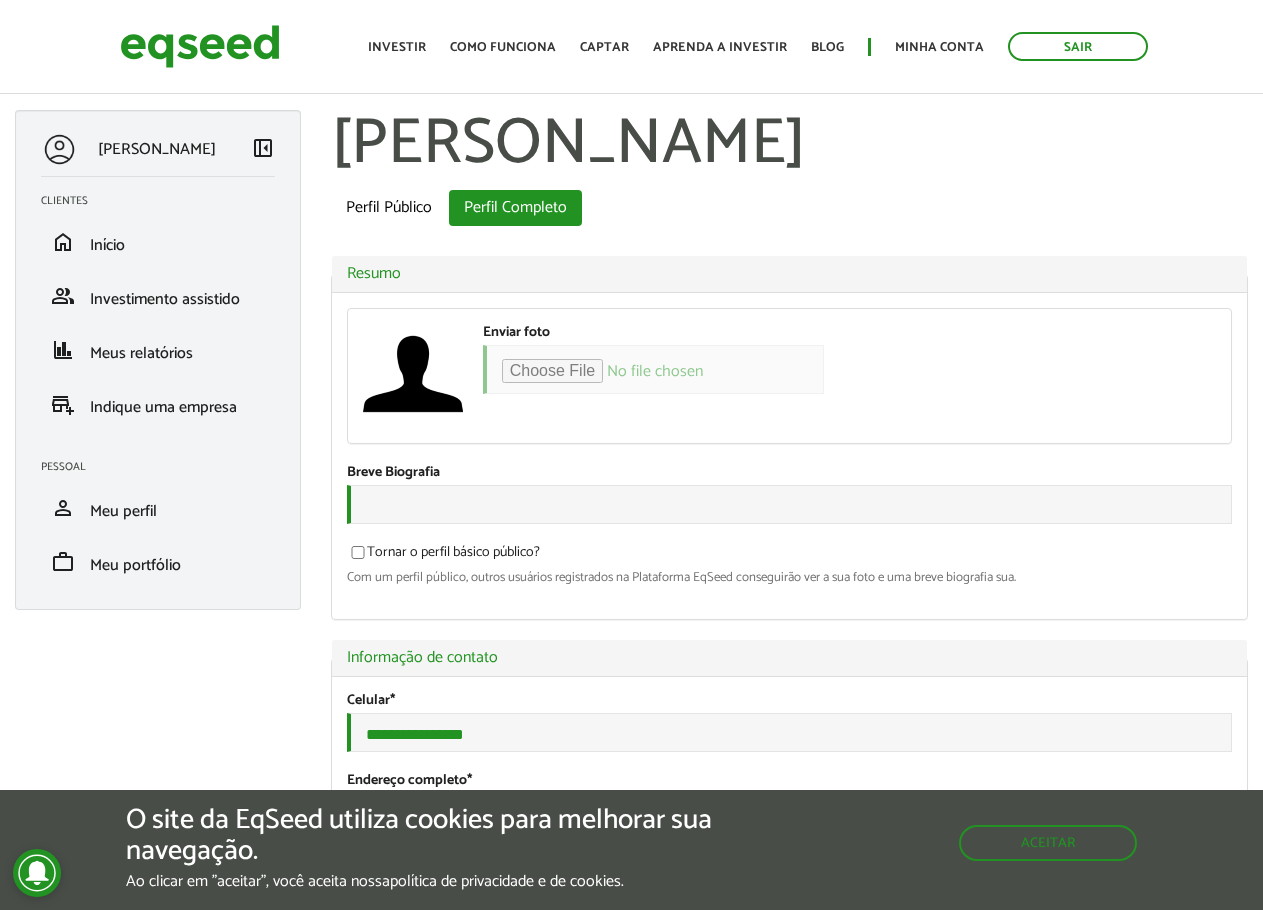 type on "**********" 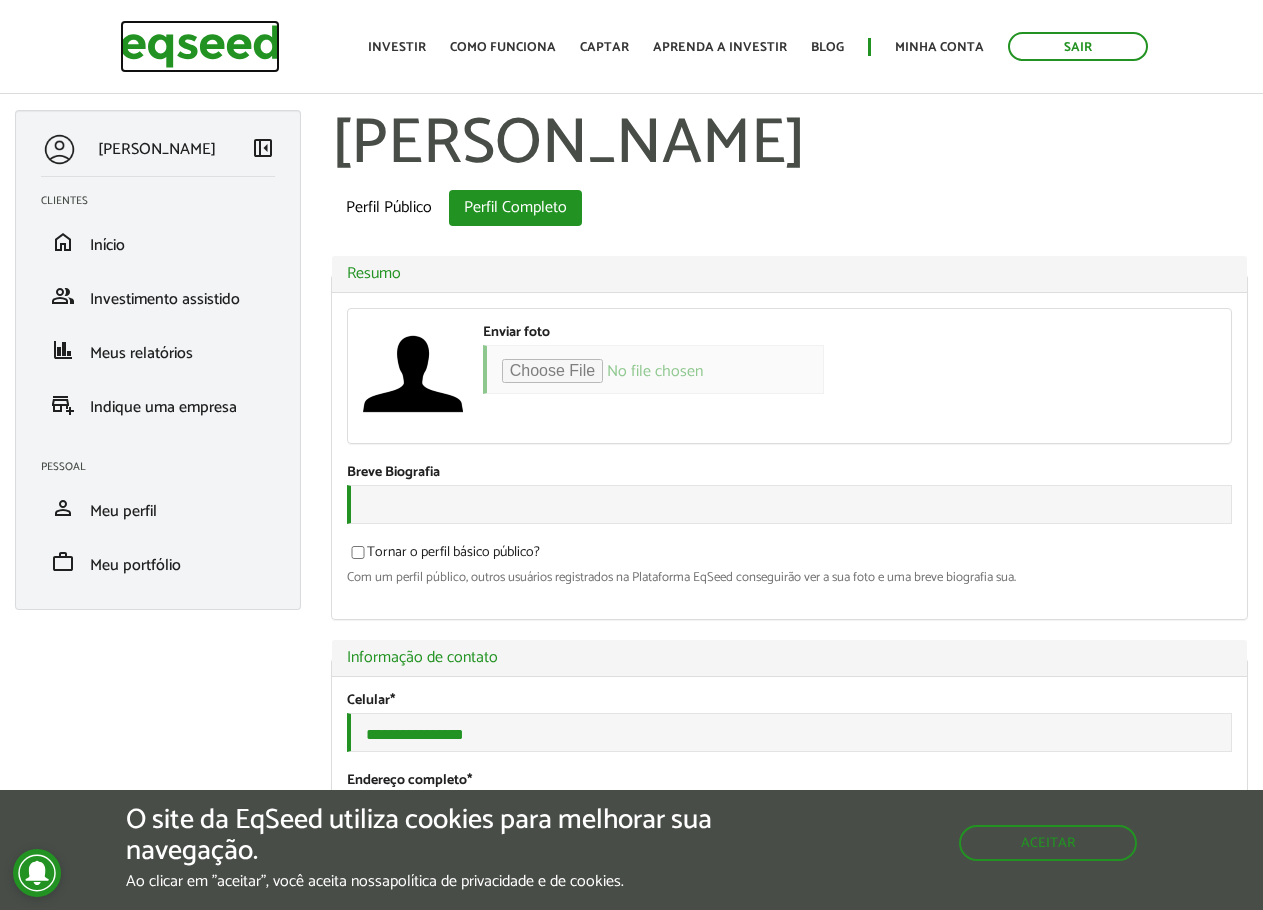 click at bounding box center (200, 46) 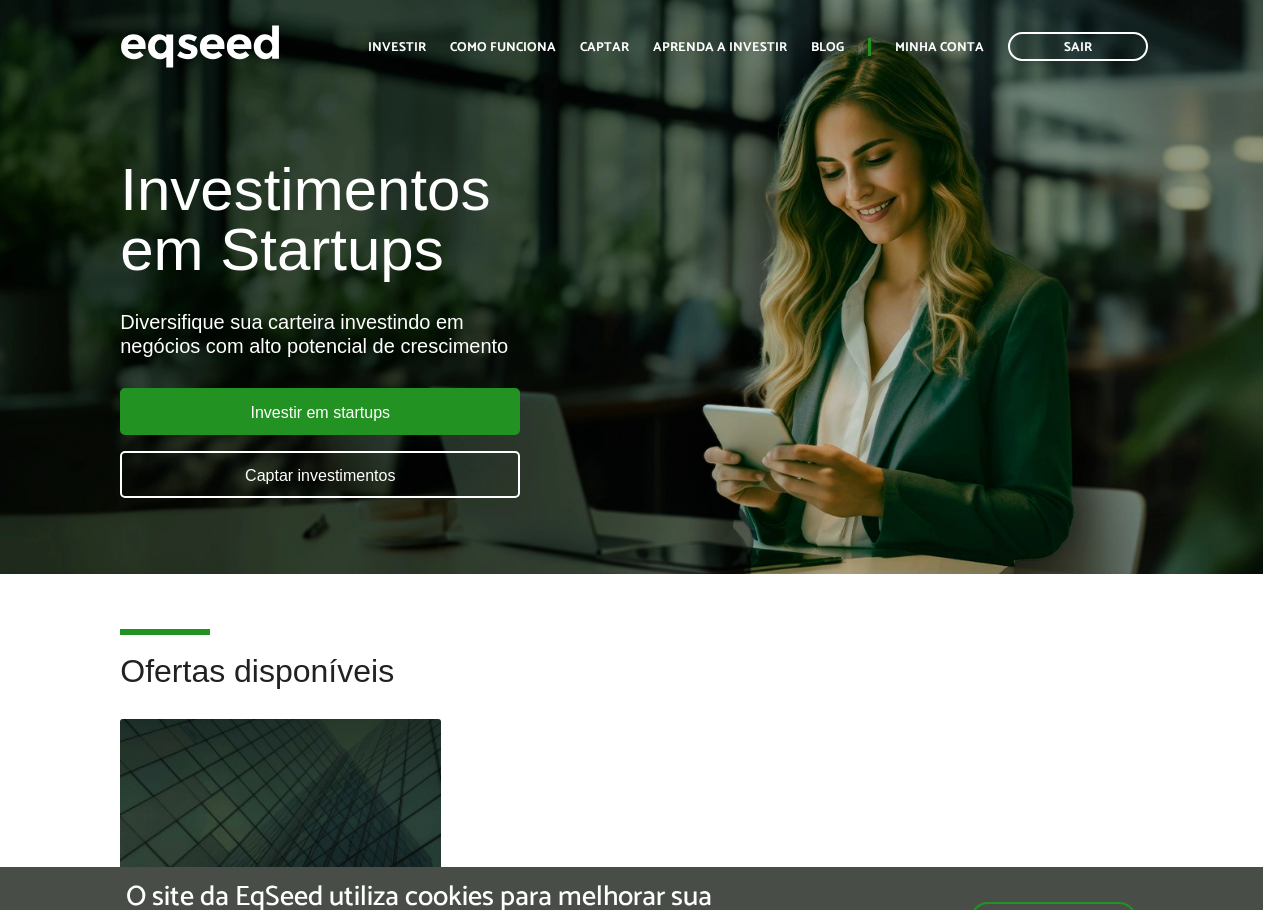 scroll, scrollTop: 0, scrollLeft: 0, axis: both 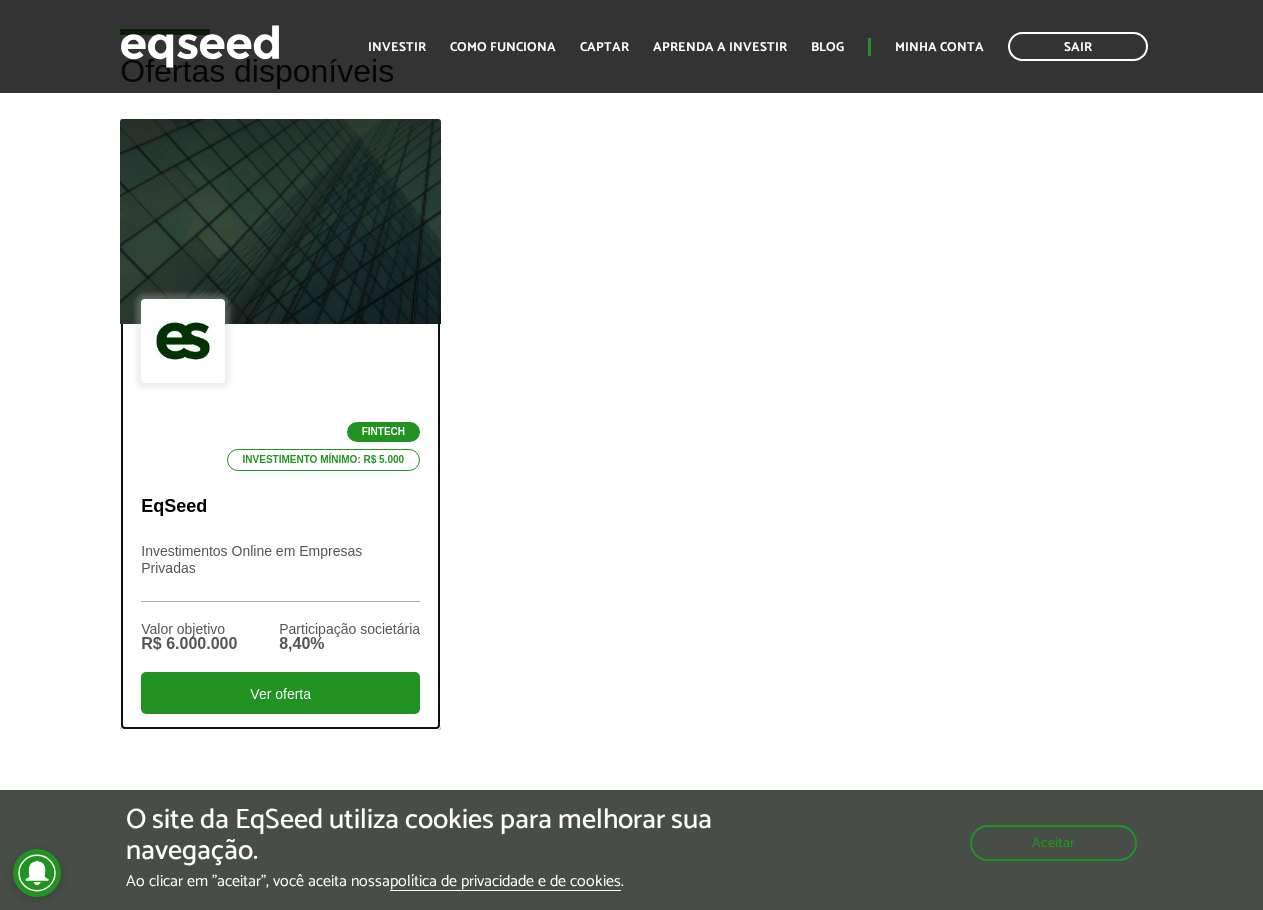 click on "Fintech
Investimento mínimo: R$ 5.000" at bounding box center [280, 385] 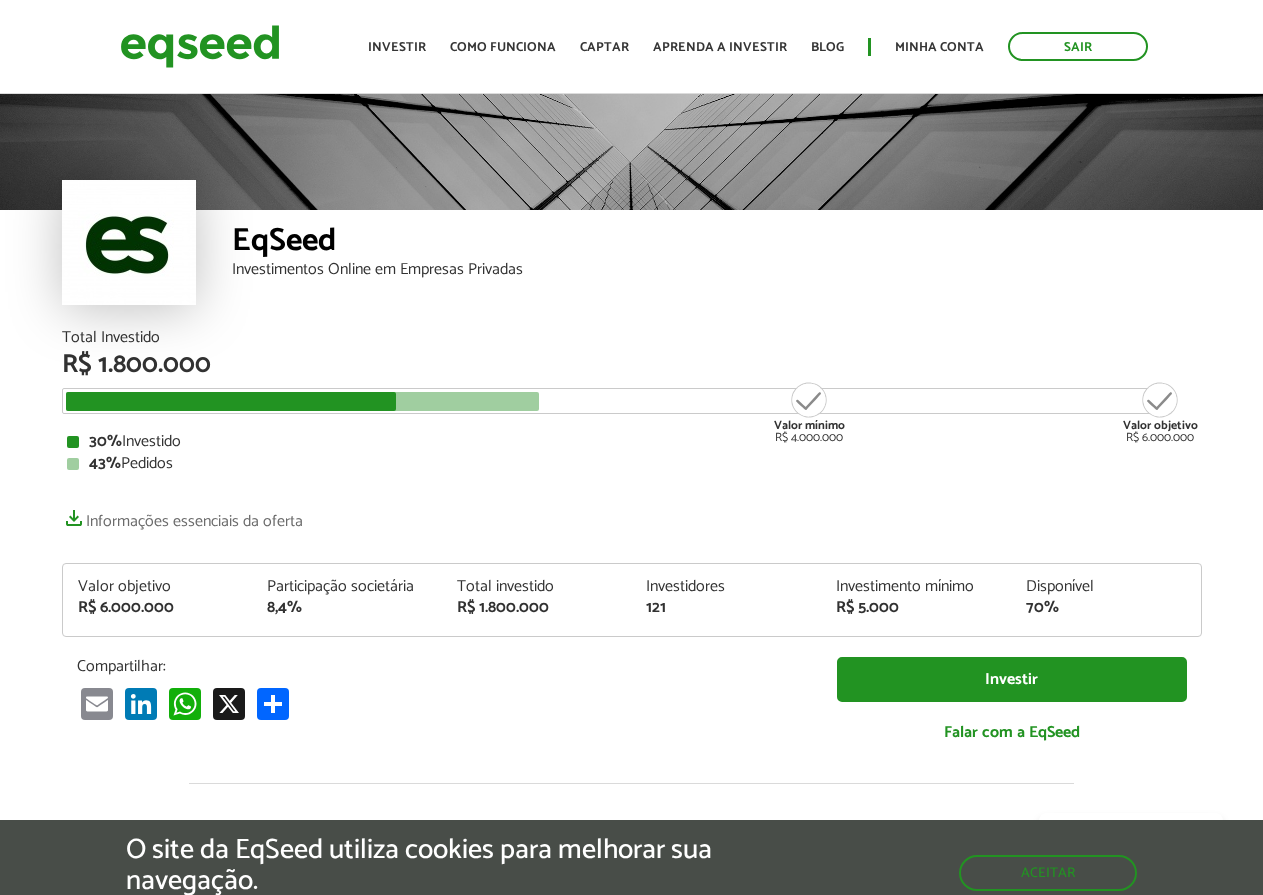 scroll, scrollTop: 0, scrollLeft: 0, axis: both 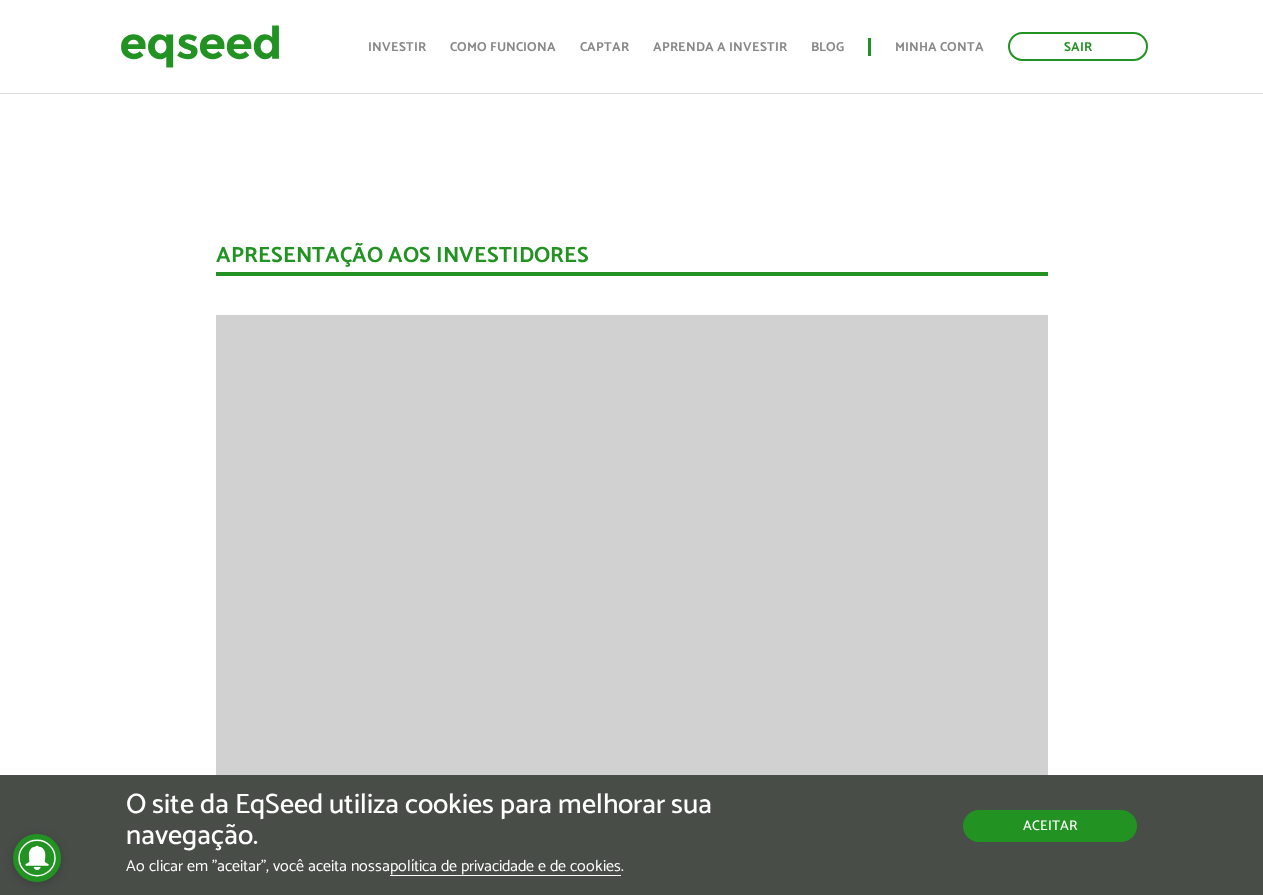 click on "Aceitar" at bounding box center (1050, 826) 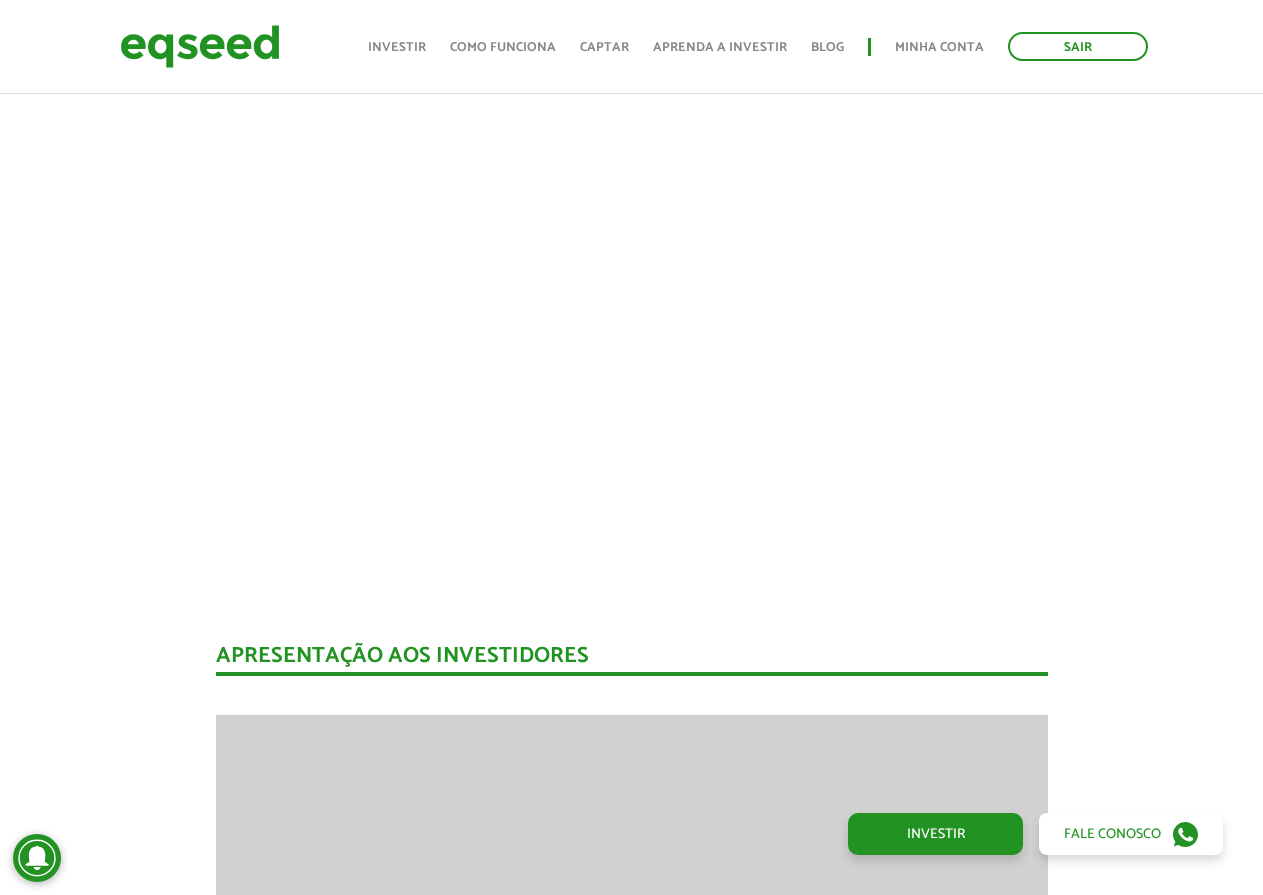 scroll, scrollTop: 1300, scrollLeft: 0, axis: vertical 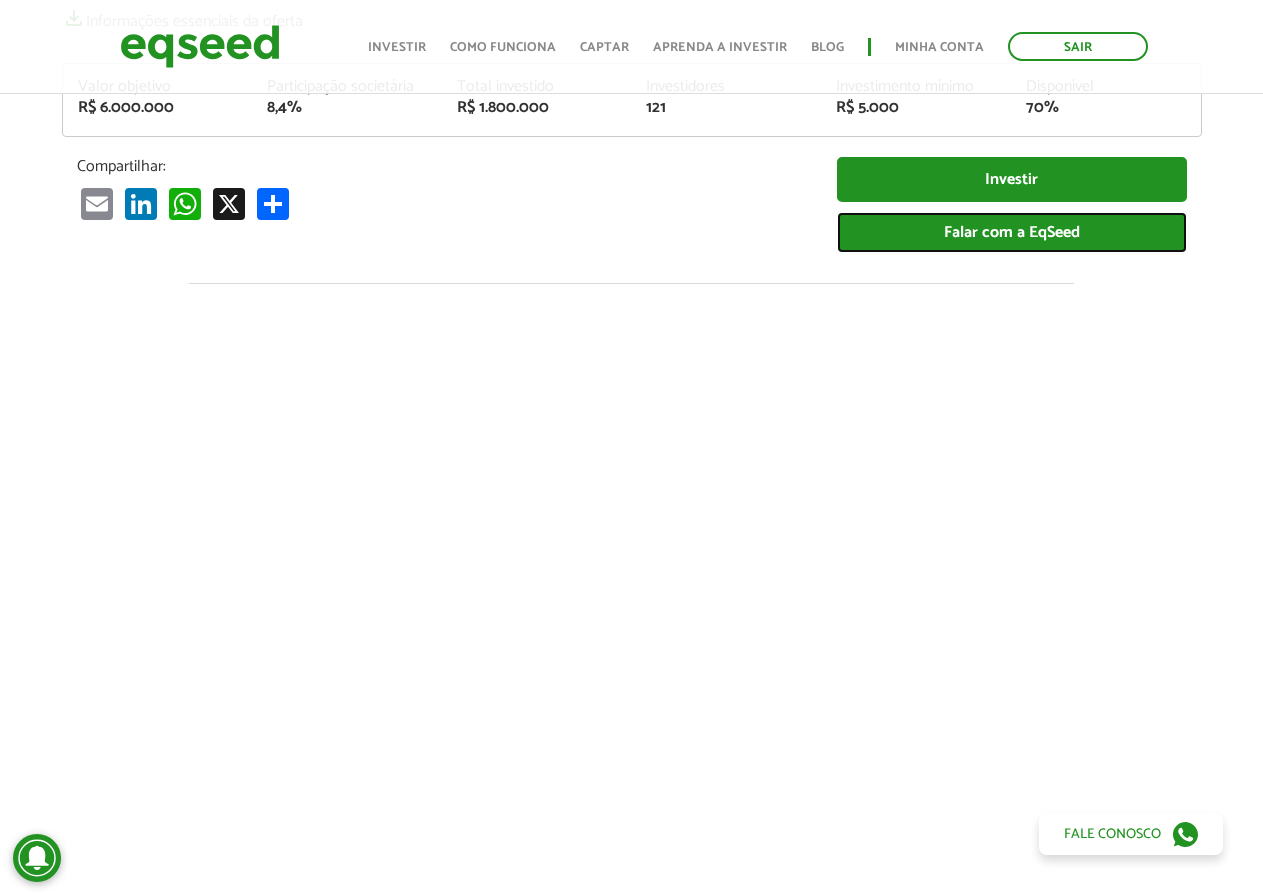 click on "Falar com a EqSeed" at bounding box center [1012, 232] 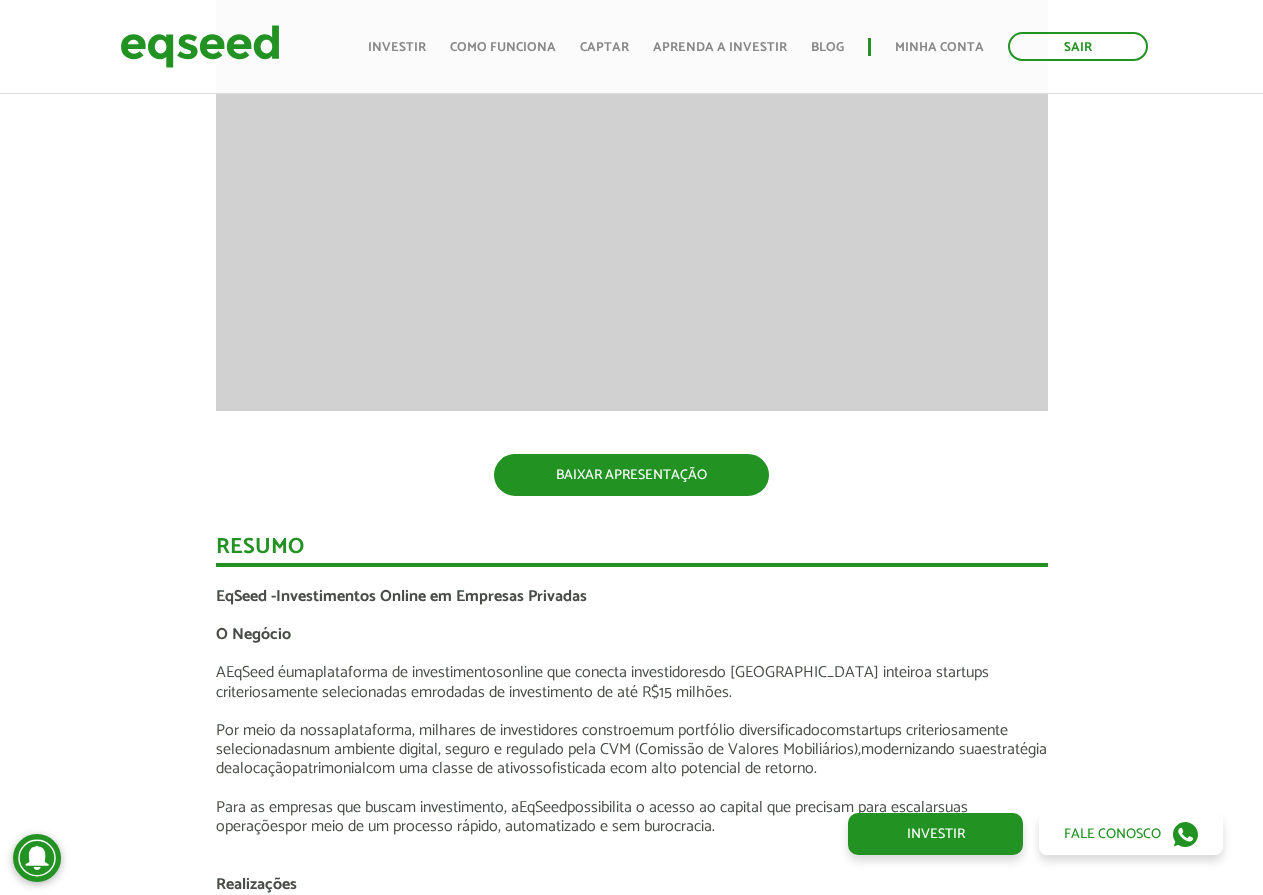 scroll, scrollTop: 1900, scrollLeft: 0, axis: vertical 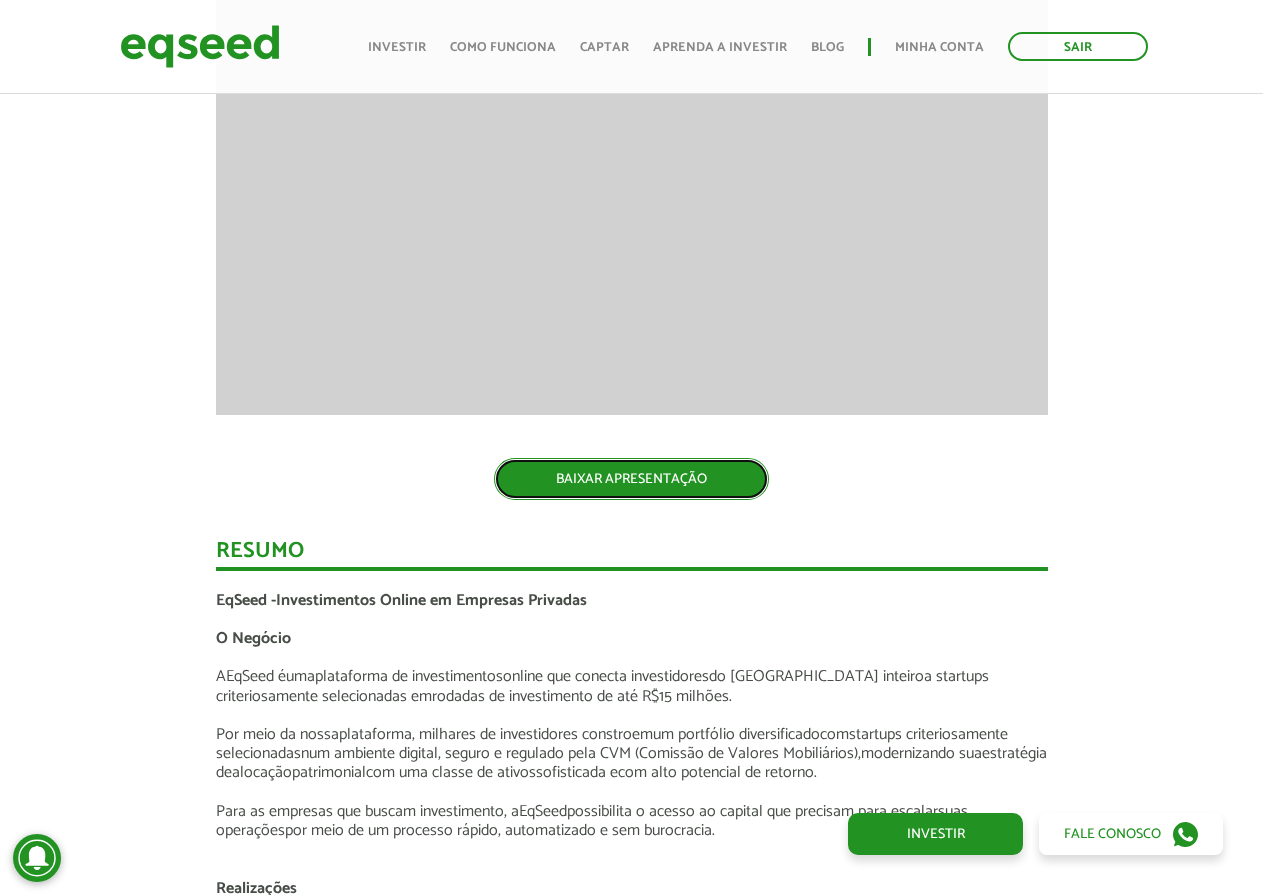 click on "BAIXAR APRESENTAÇÃO" at bounding box center [631, 479] 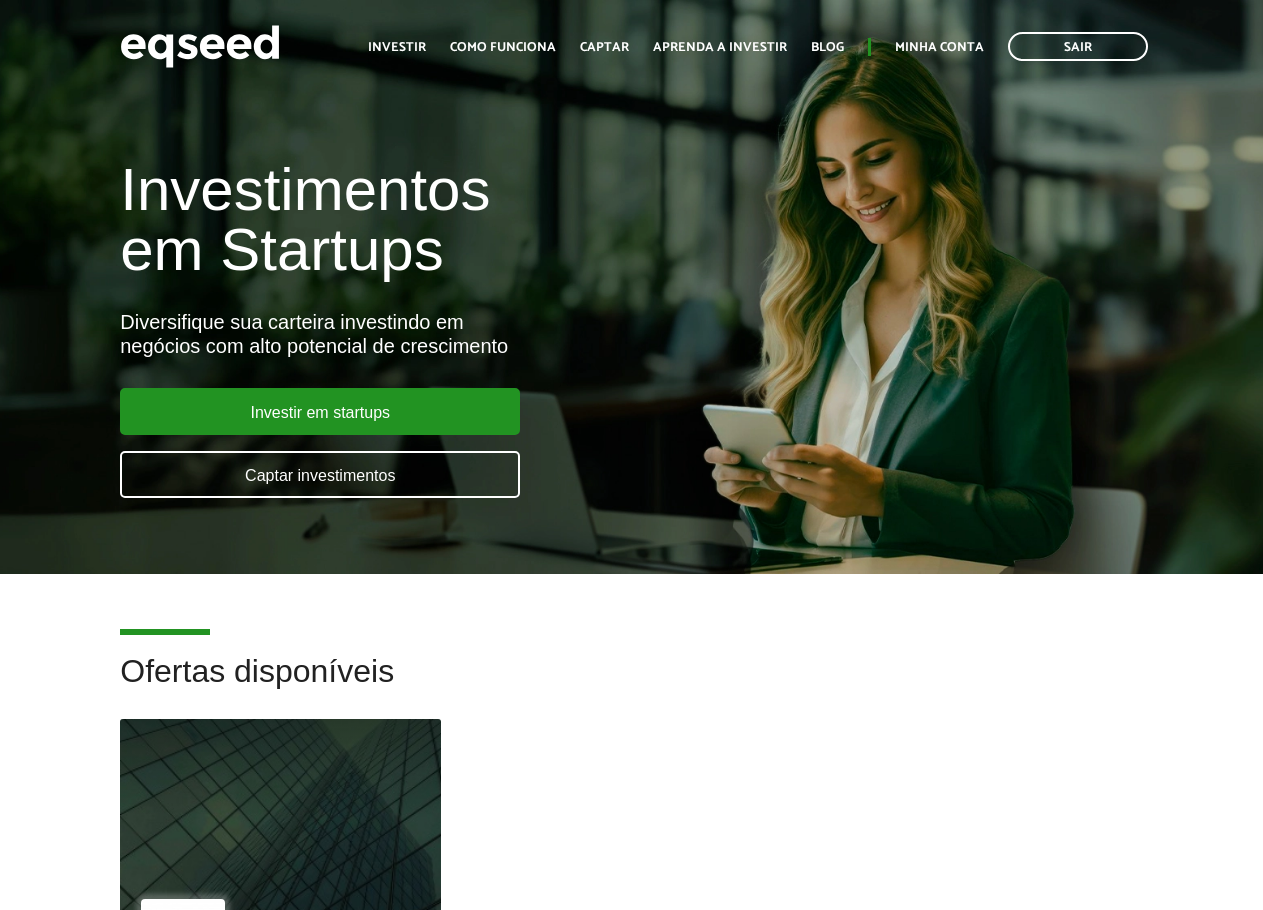 scroll, scrollTop: 0, scrollLeft: 0, axis: both 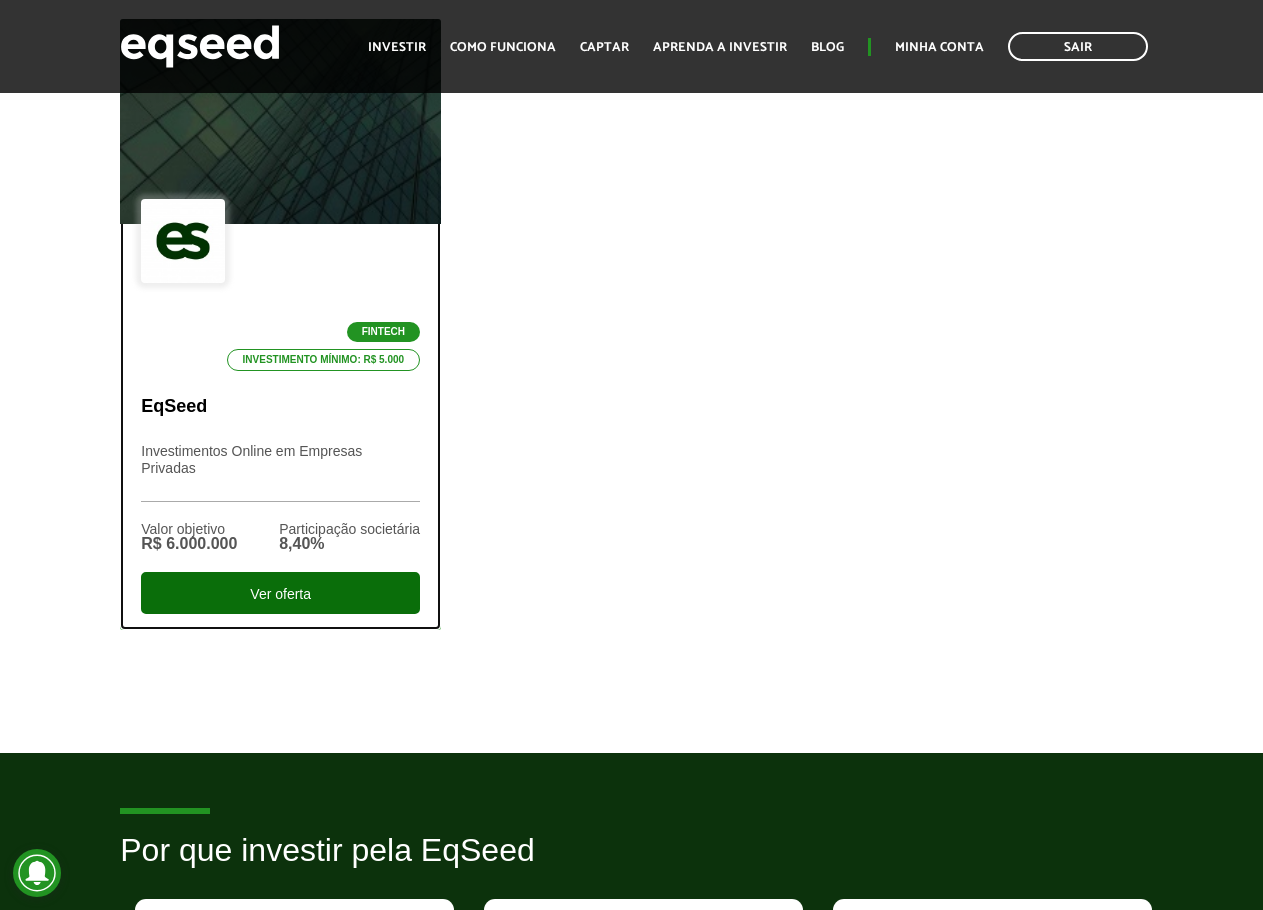 click on "Ver oferta" at bounding box center [280, 593] 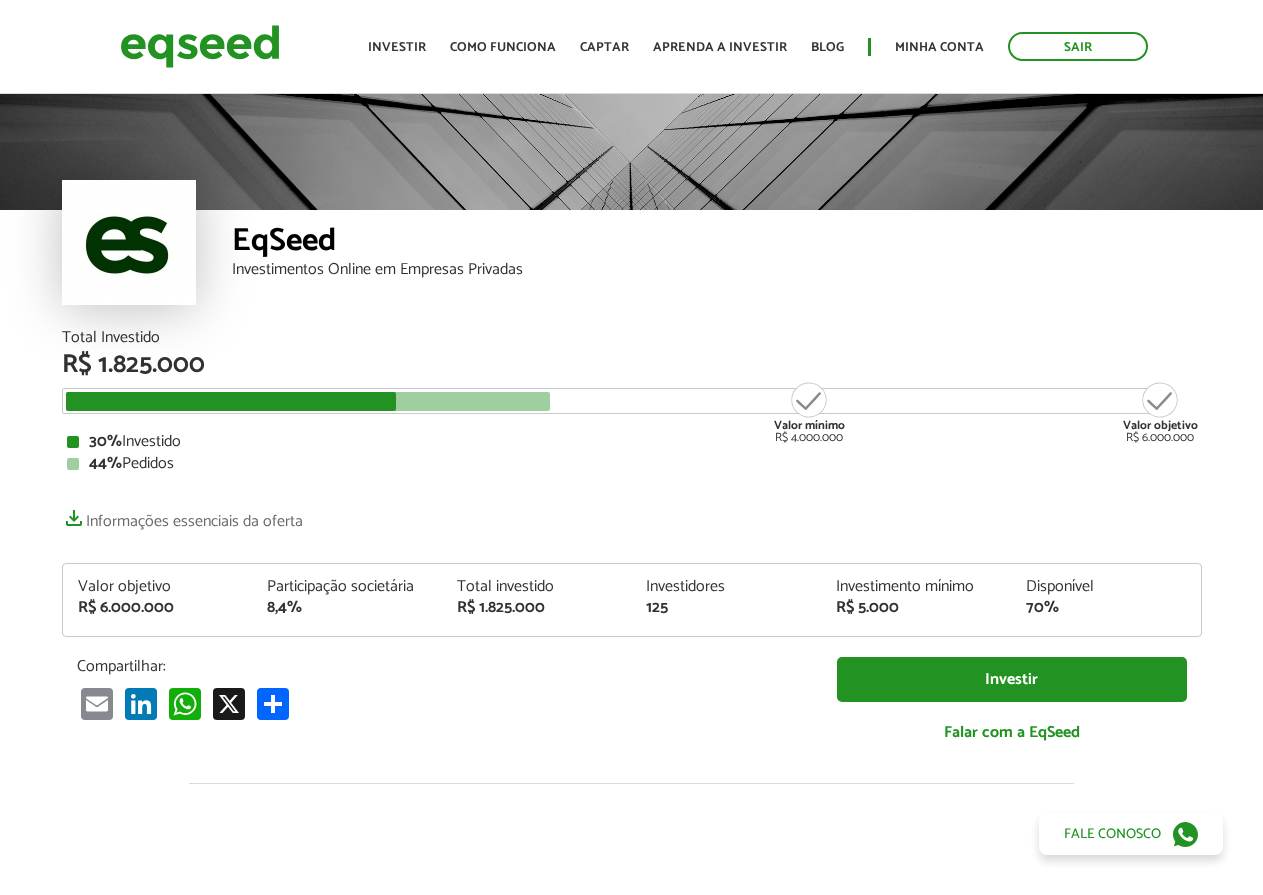 scroll, scrollTop: 0, scrollLeft: 0, axis: both 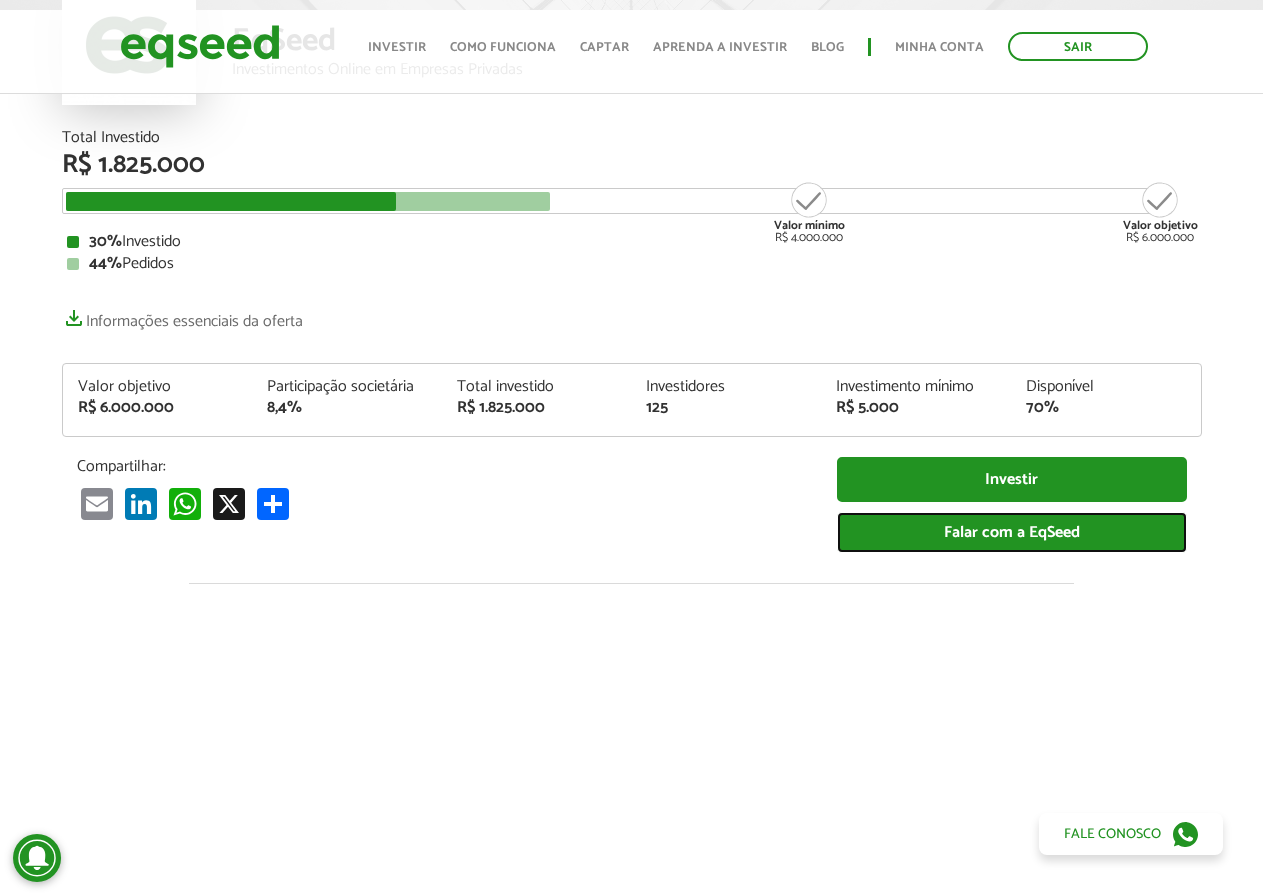 click on "Falar com a EqSeed" at bounding box center (1012, 532) 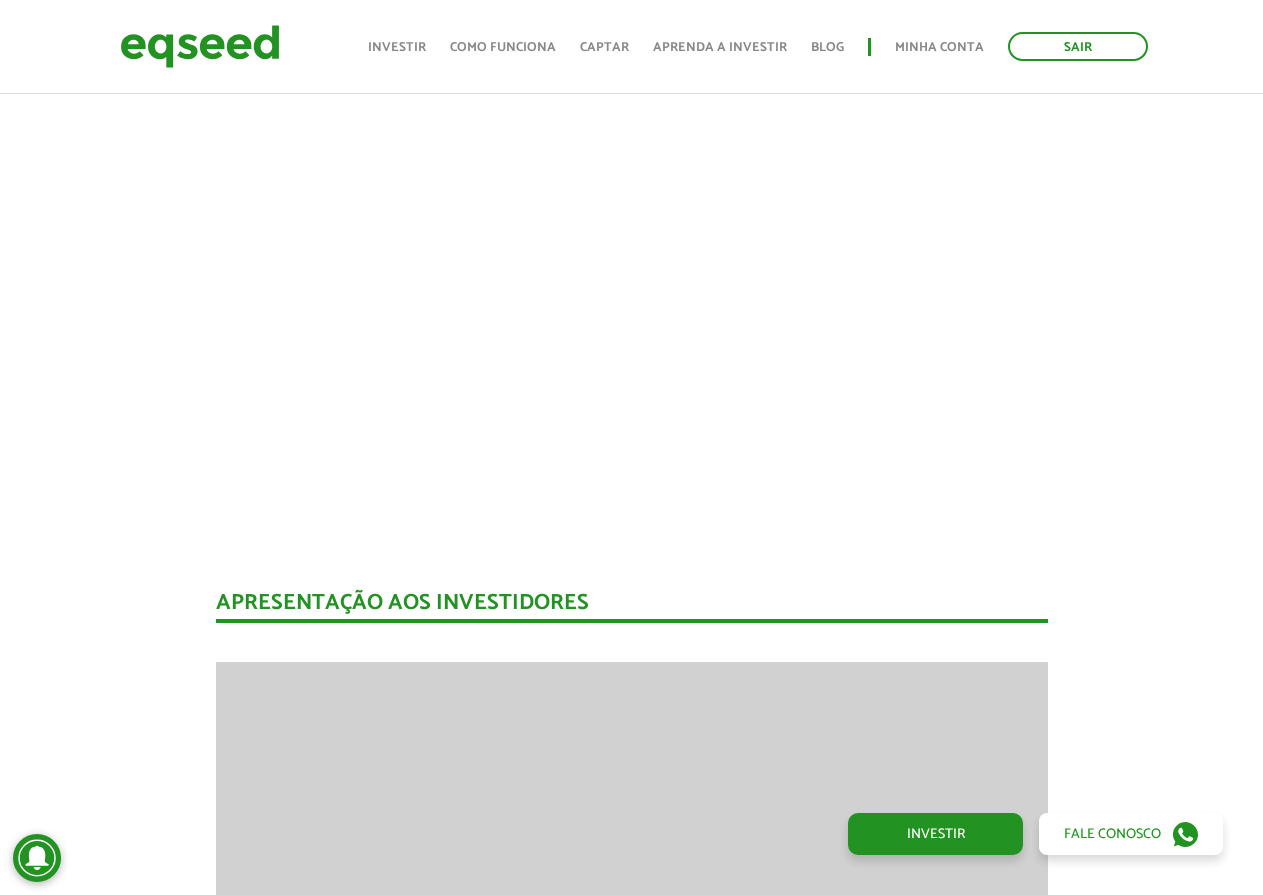 scroll, scrollTop: 1000, scrollLeft: 0, axis: vertical 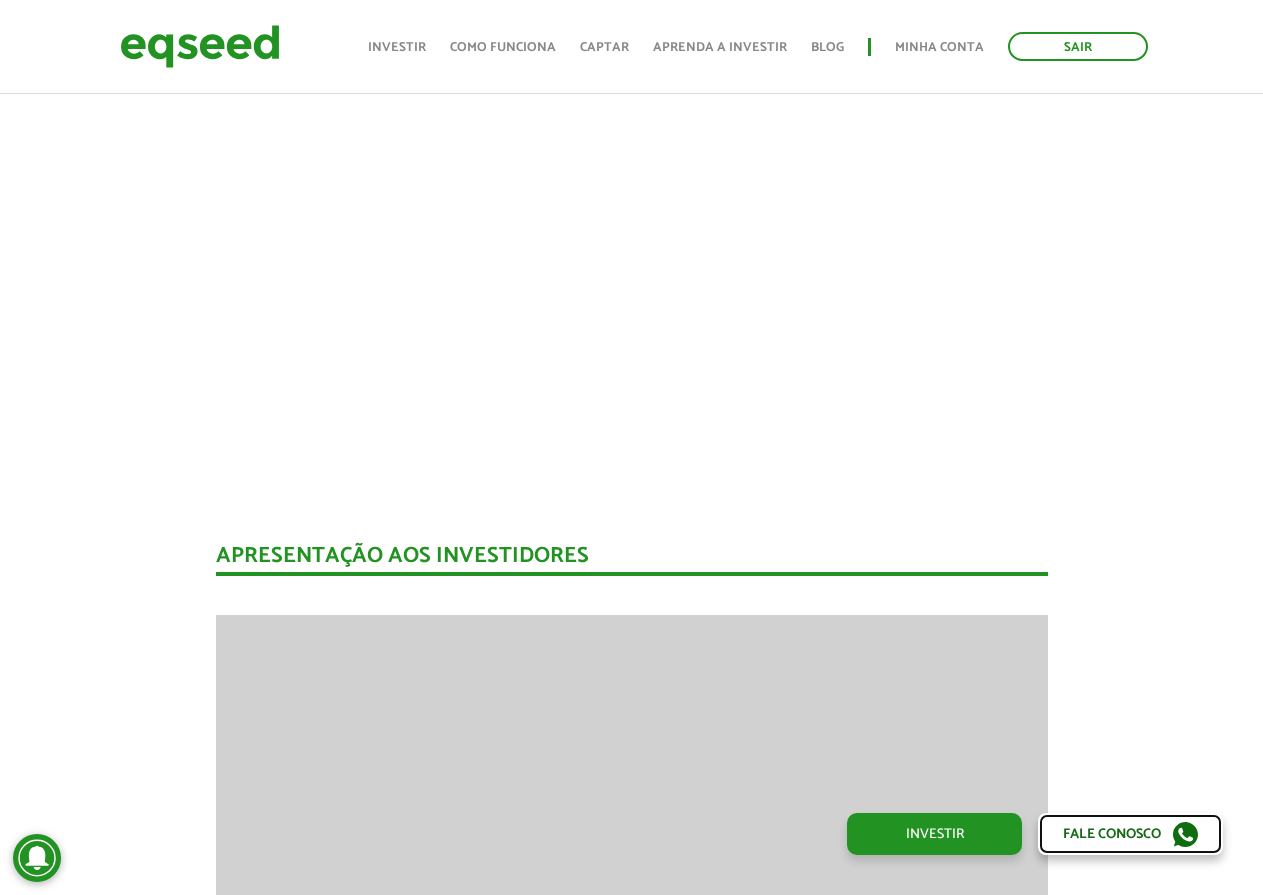 click on "Fale conosco" at bounding box center [1130, 834] 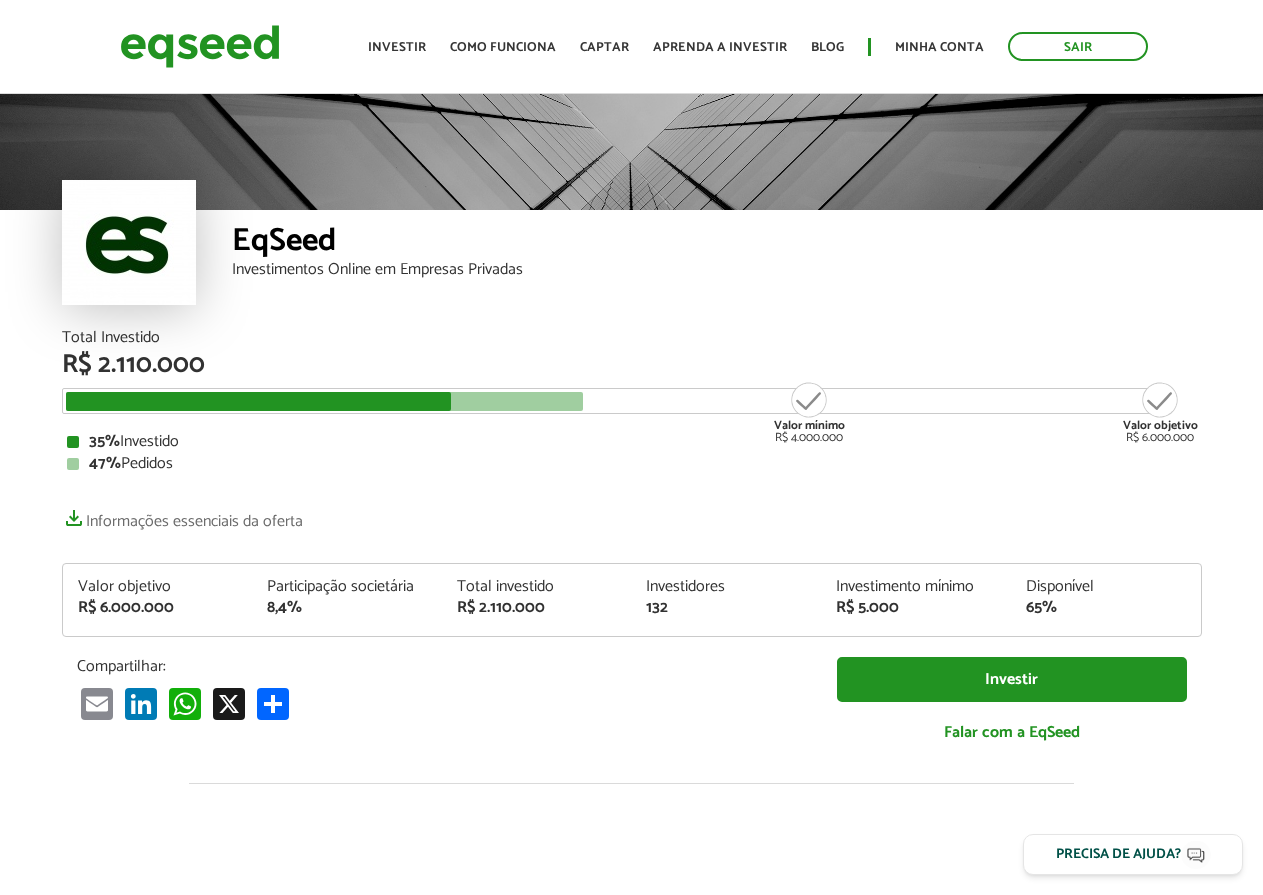 scroll, scrollTop: 0, scrollLeft: 0, axis: both 